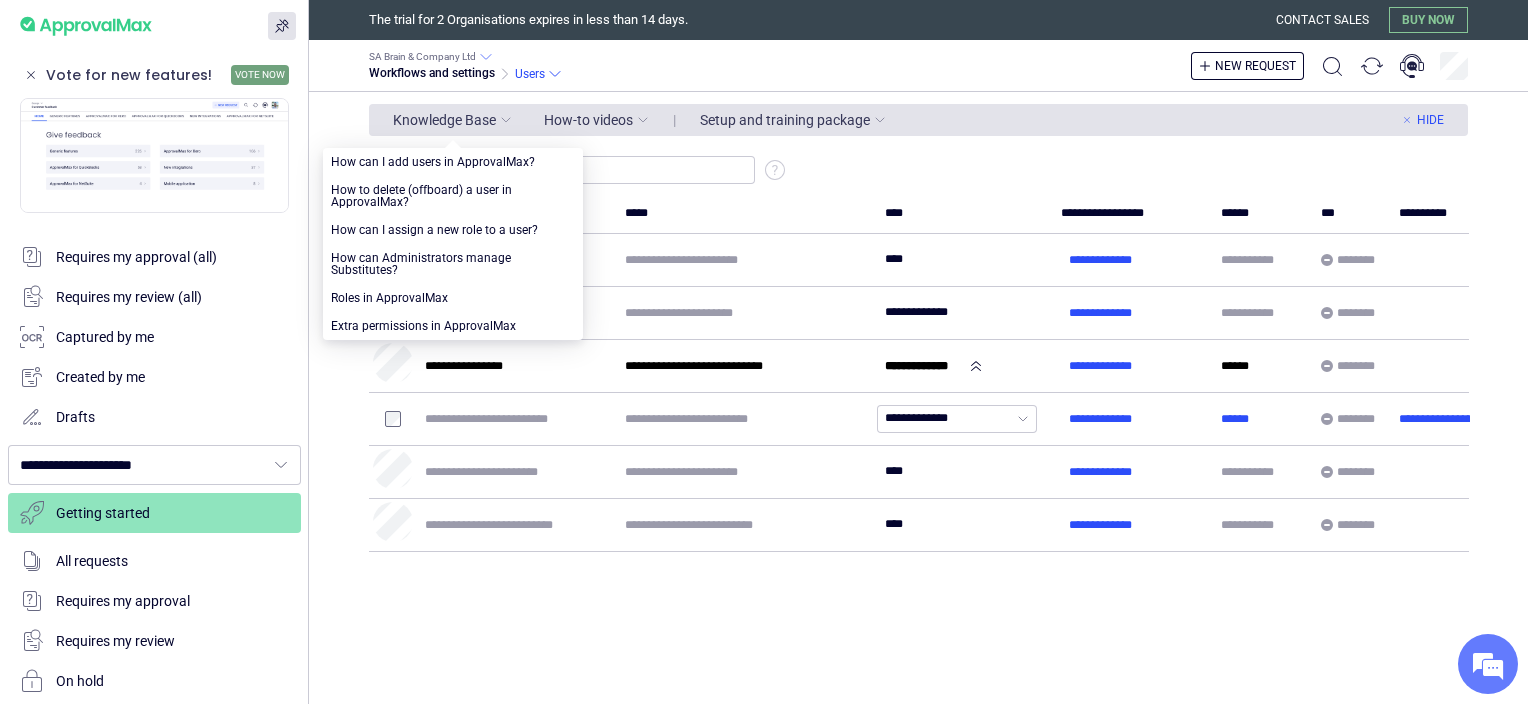 scroll, scrollTop: 0, scrollLeft: 0, axis: both 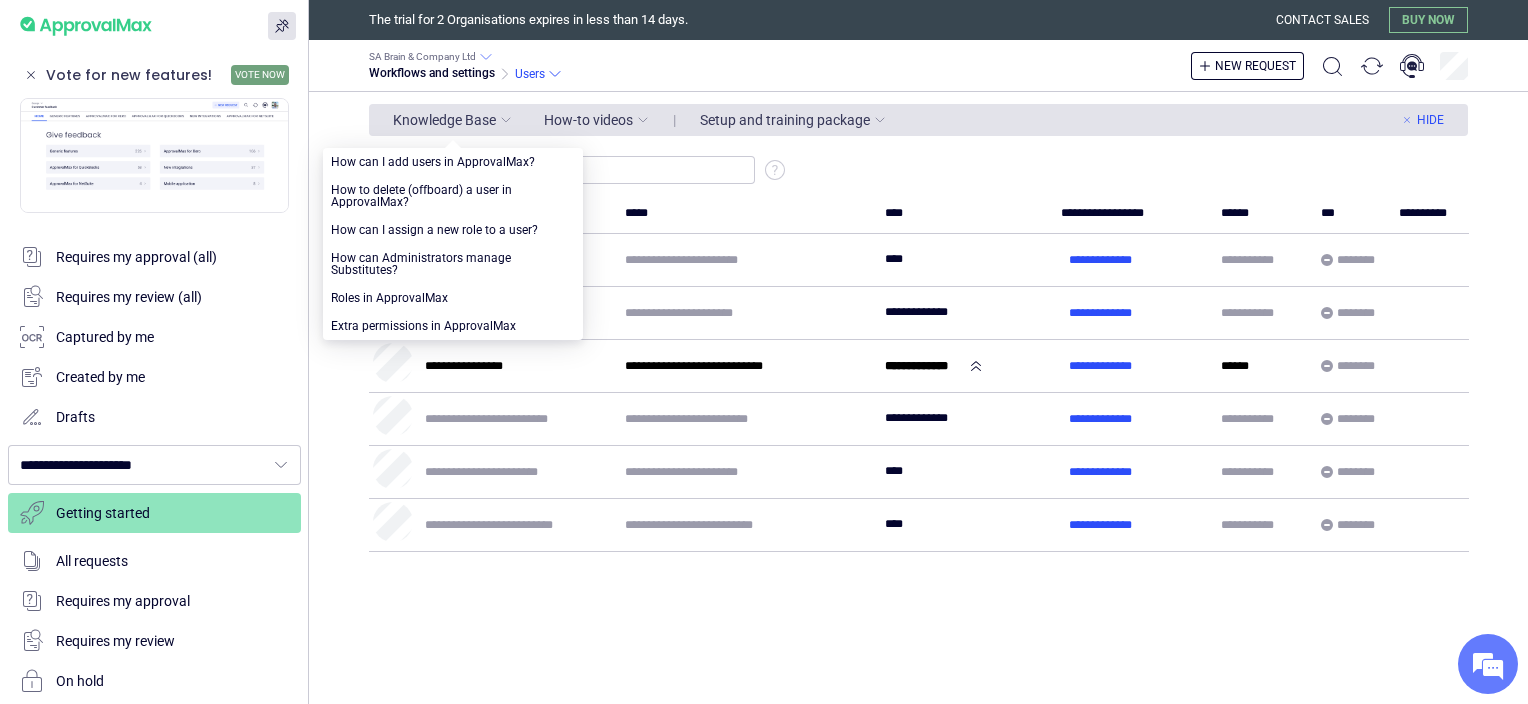 click on "Add New Users" at bounding box center (918, 170) 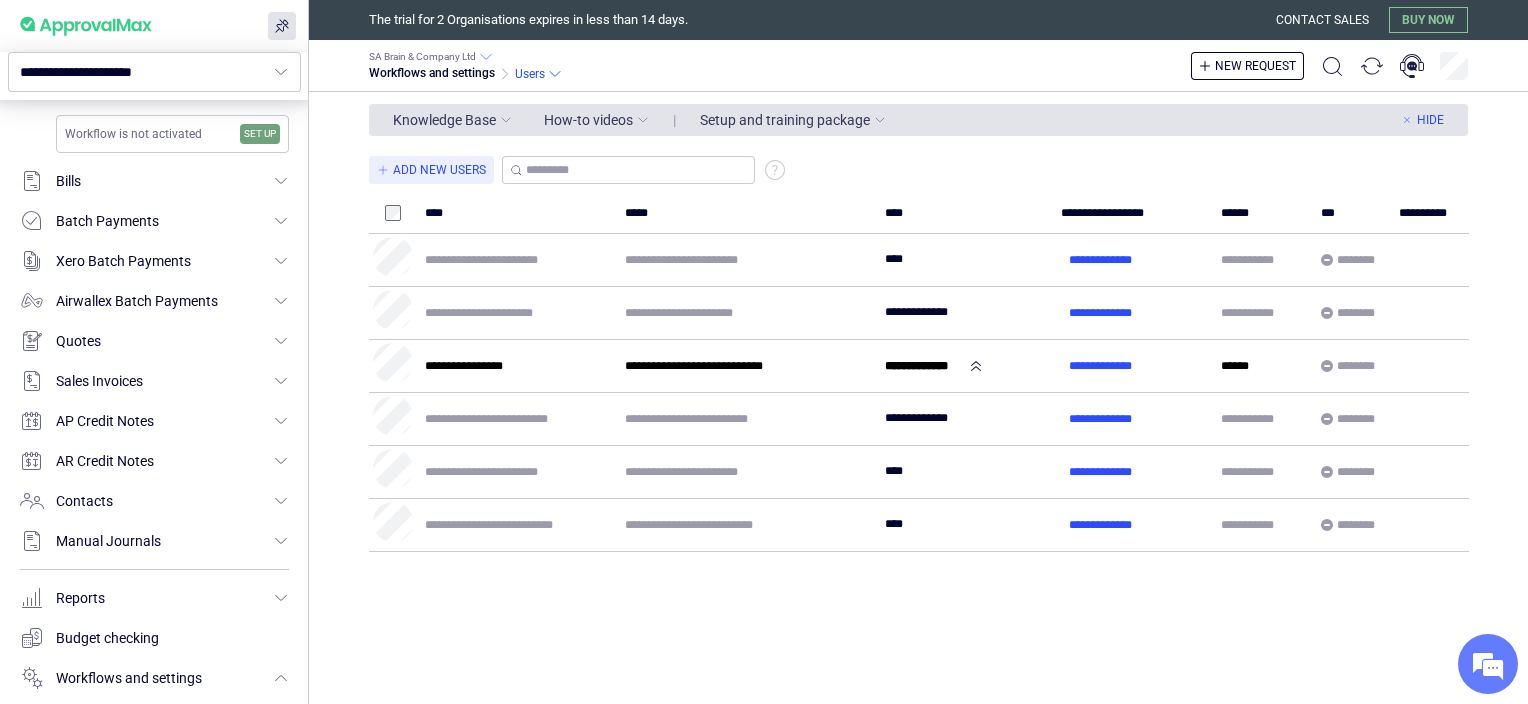 scroll, scrollTop: 660, scrollLeft: 0, axis: vertical 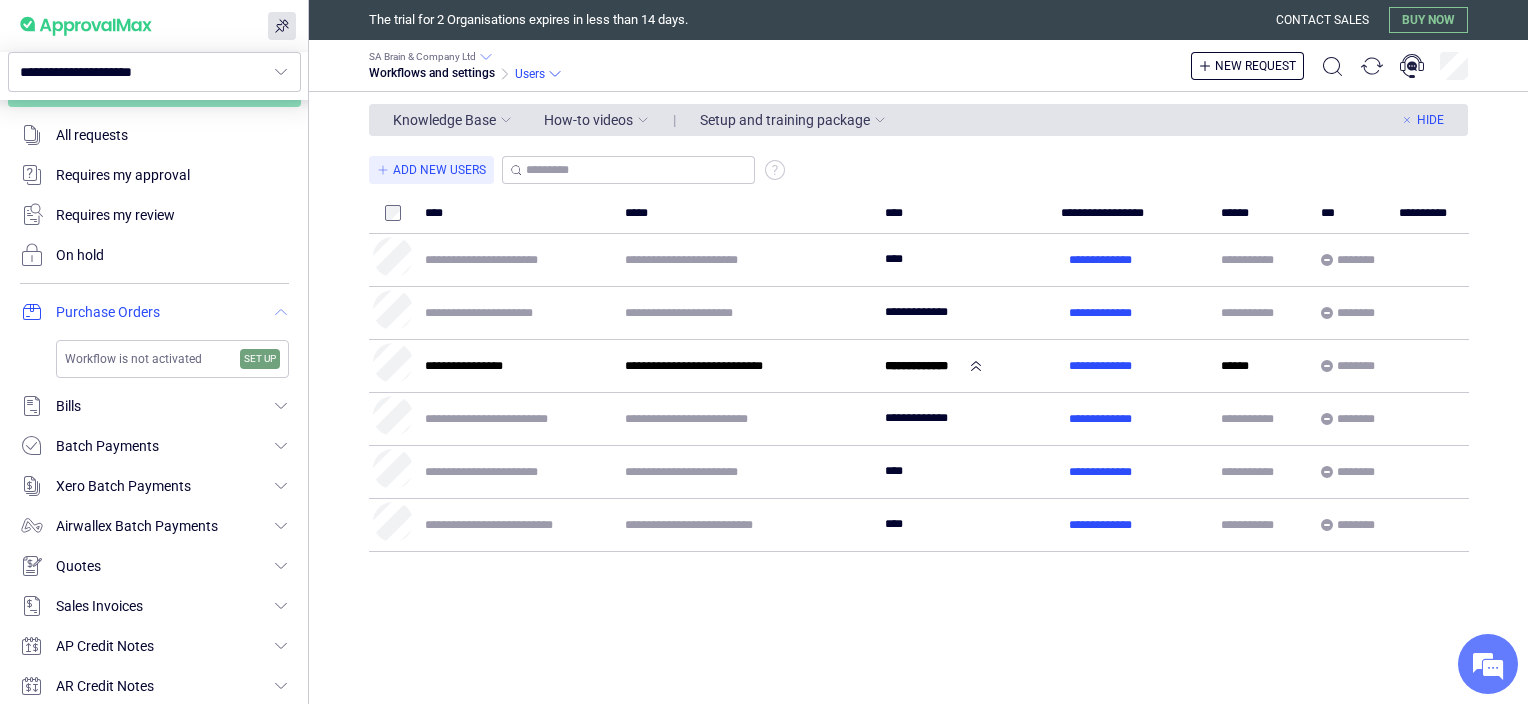 click at bounding box center [154, 312] 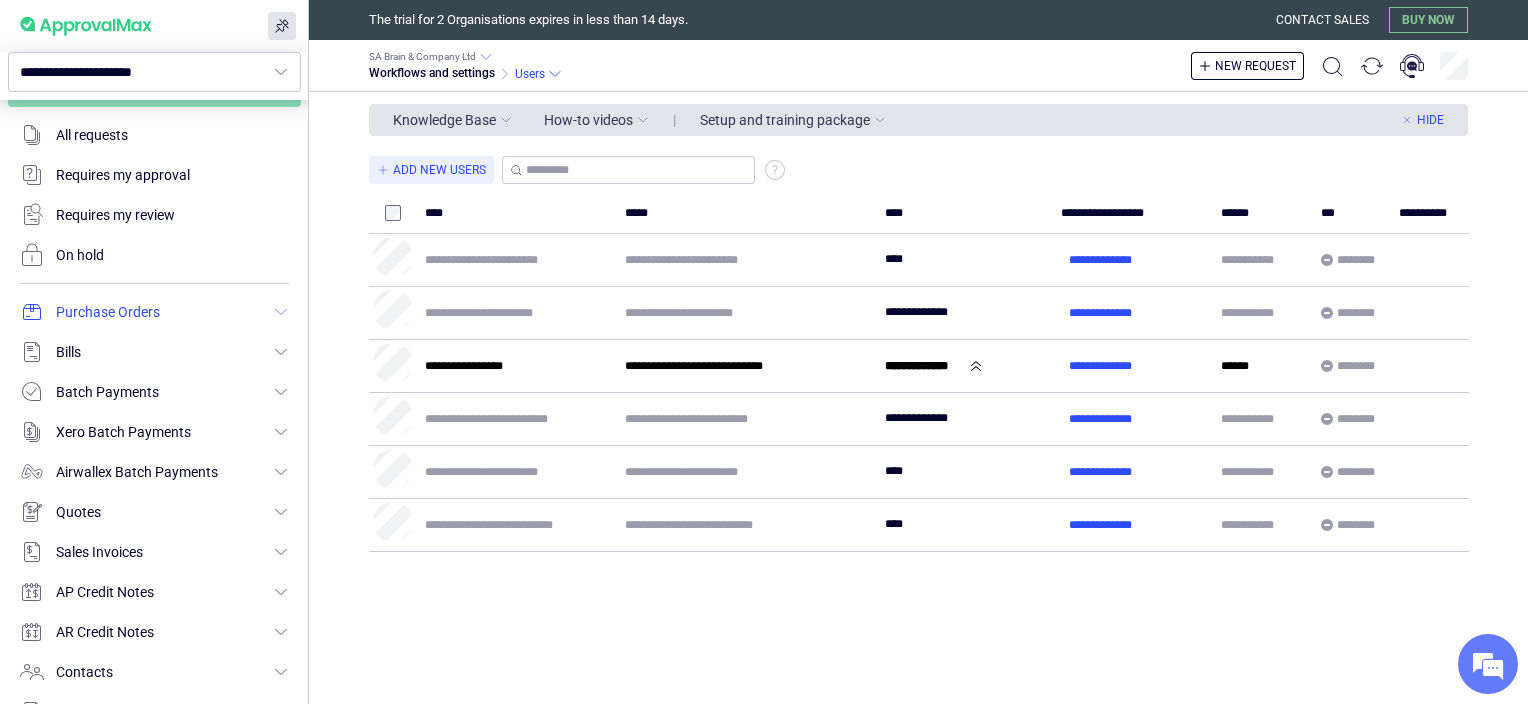 click at bounding box center (154, 312) 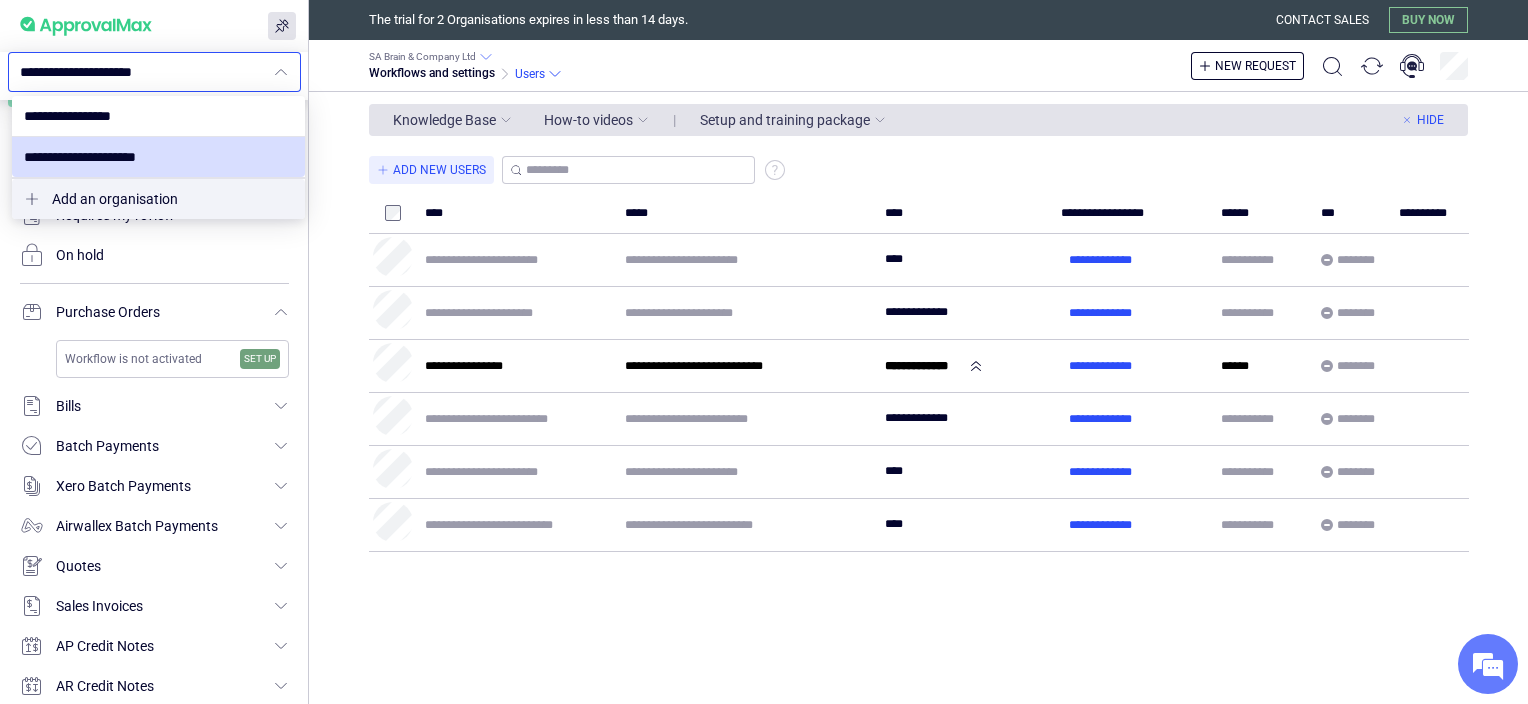 click on "**********" at bounding box center [142, 72] 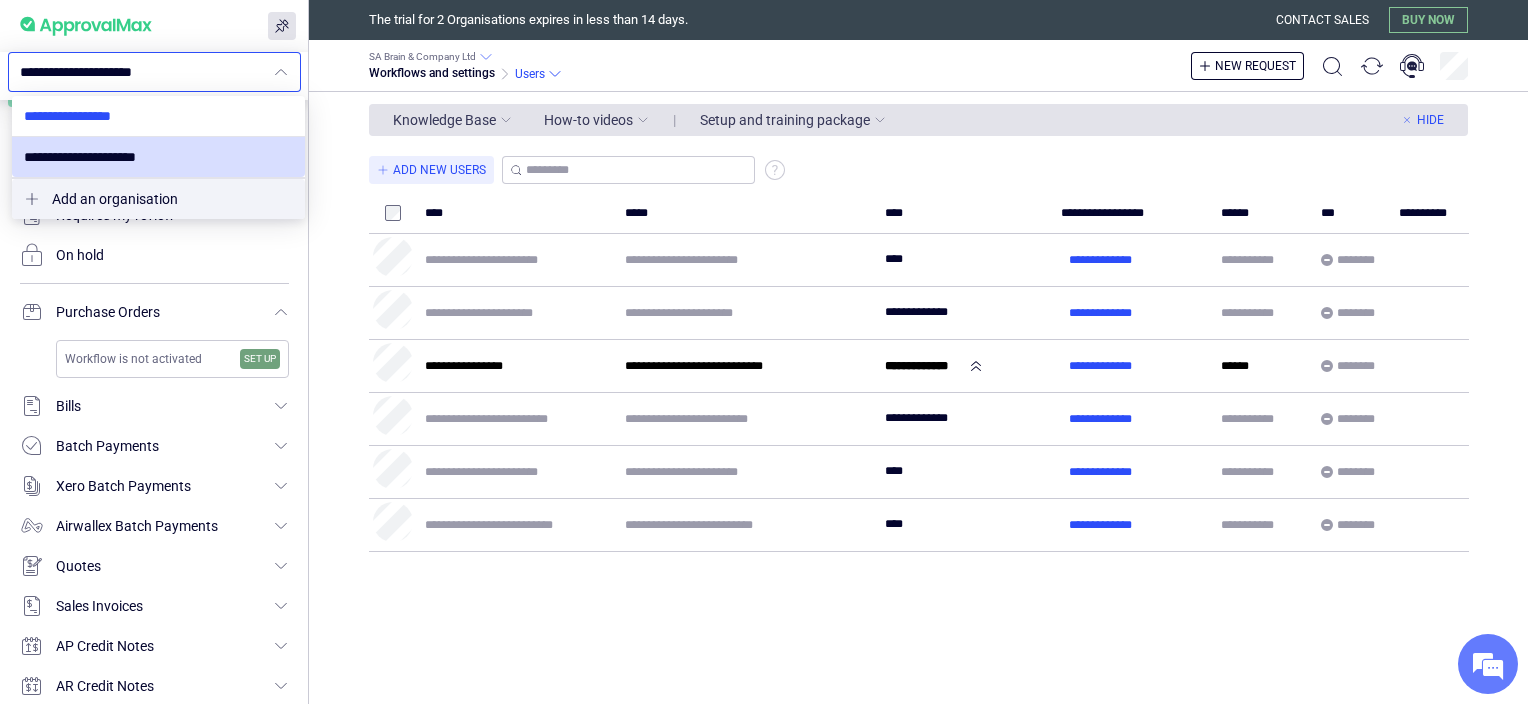 click at bounding box center [158, 116] 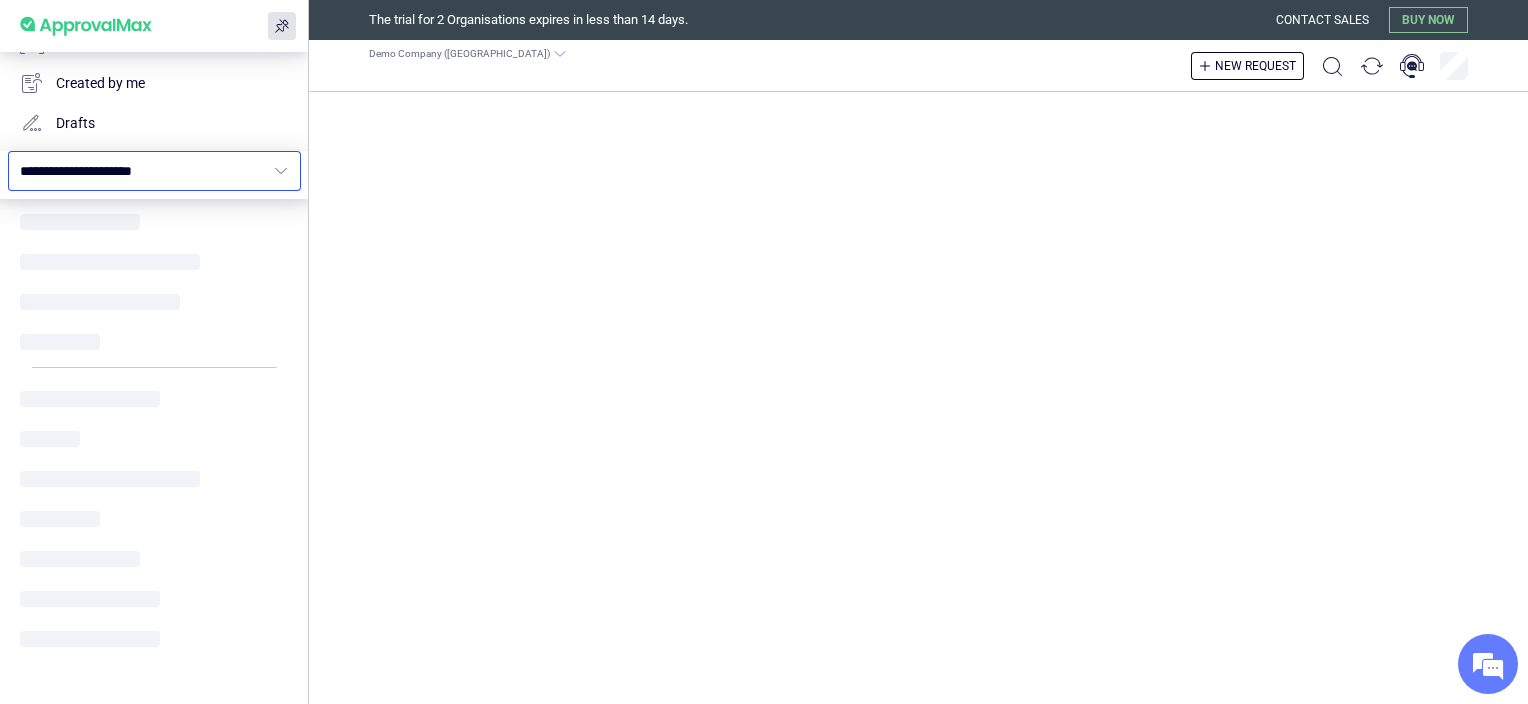 type on "**********" 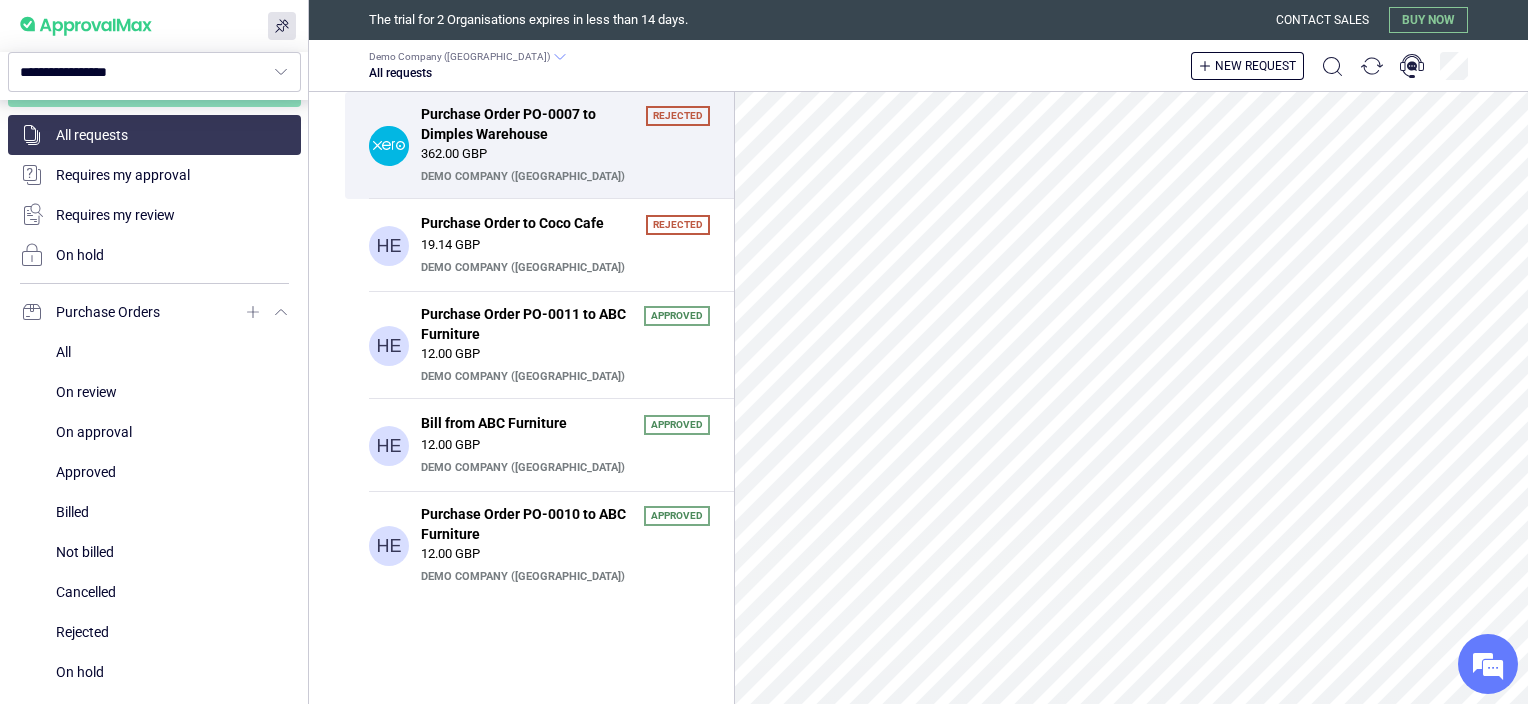 scroll, scrollTop: 426, scrollLeft: 0, axis: vertical 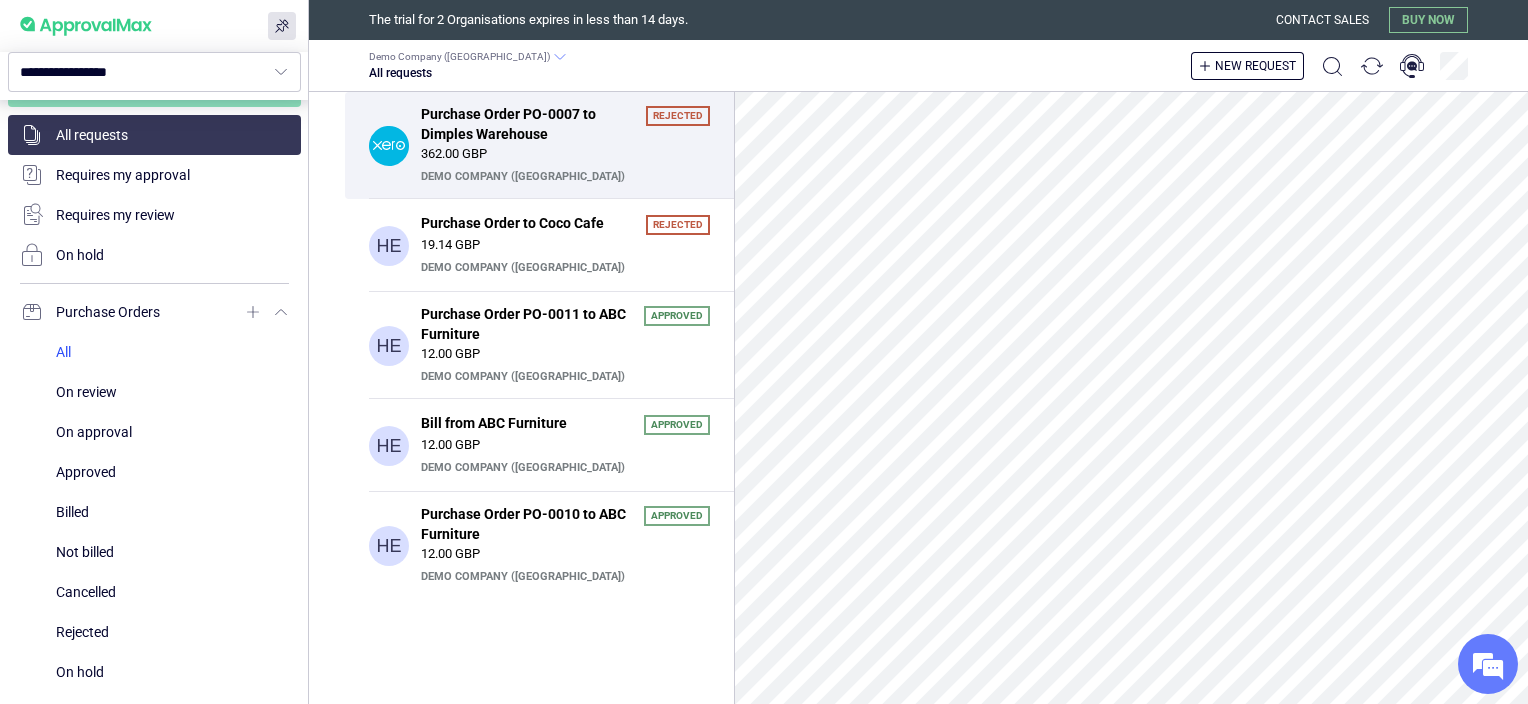 click at bounding box center (172, 352) 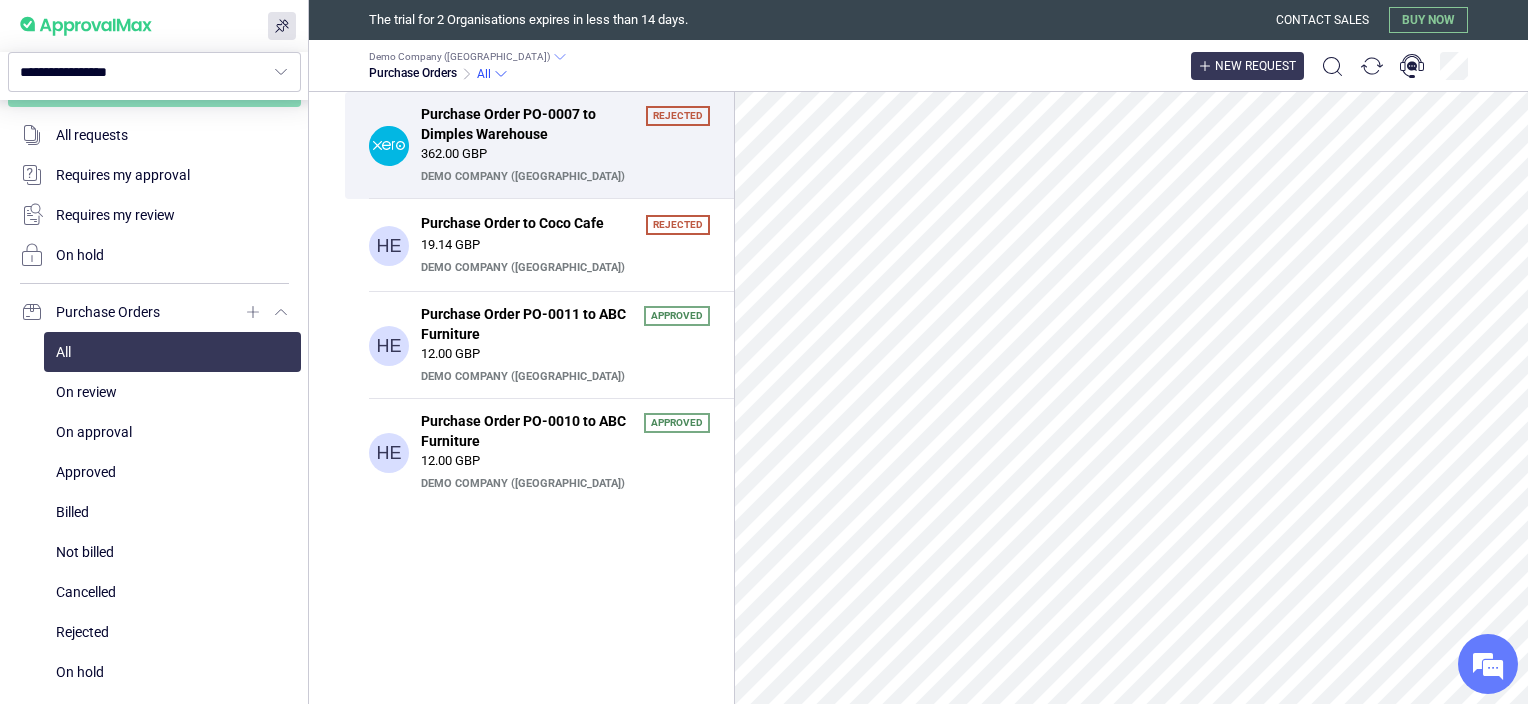 click on "New request" at bounding box center (1255, 66) 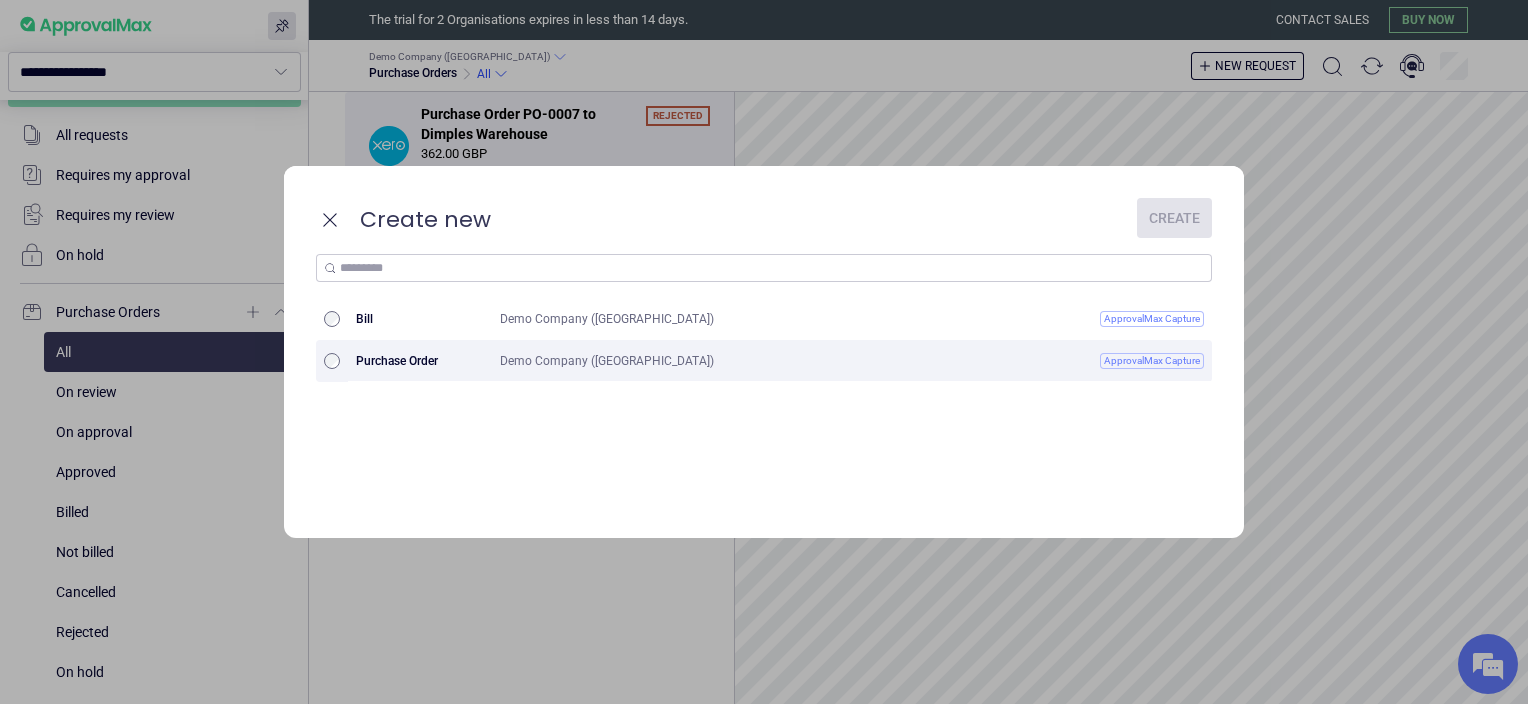 click on "Demo Company ([GEOGRAPHIC_DATA])" at bounding box center (728, 361) 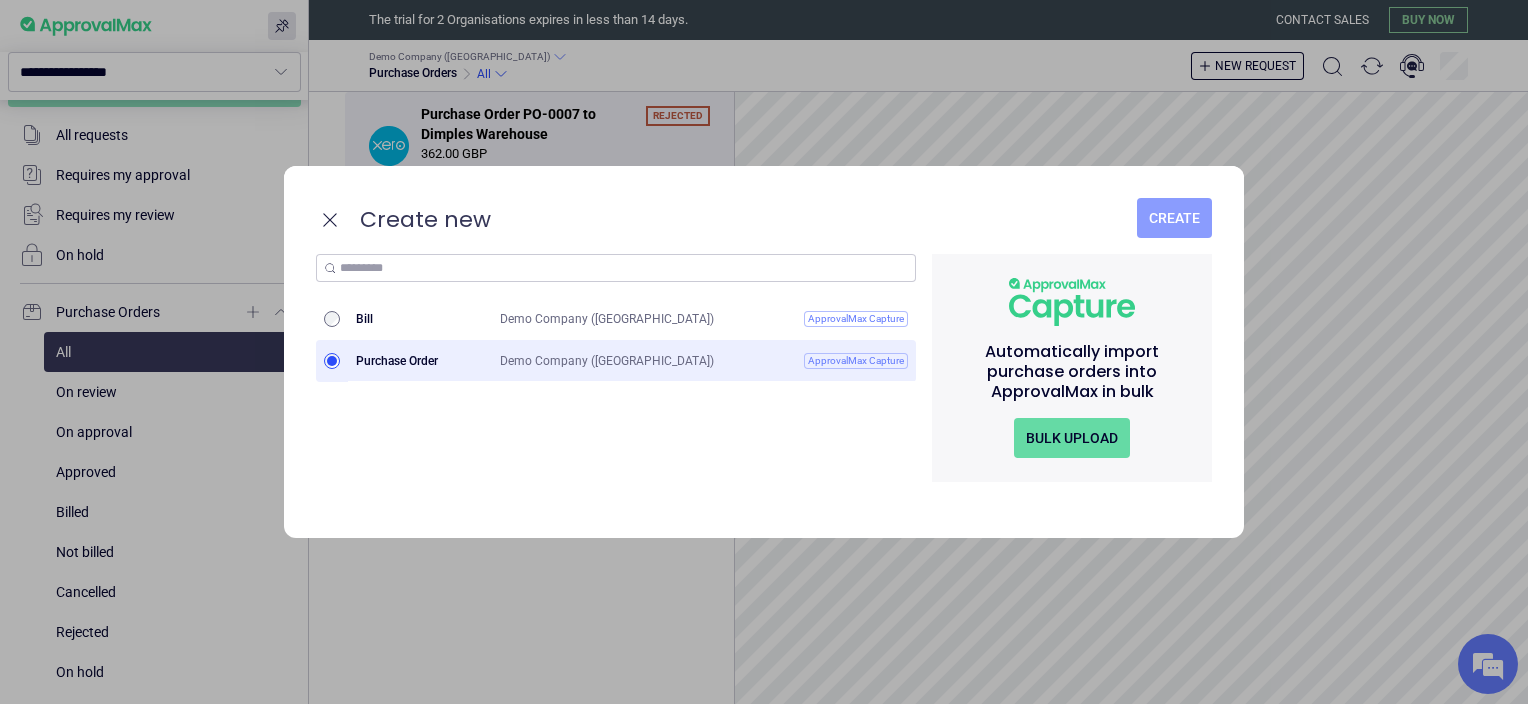click on "Create" at bounding box center [1174, 218] 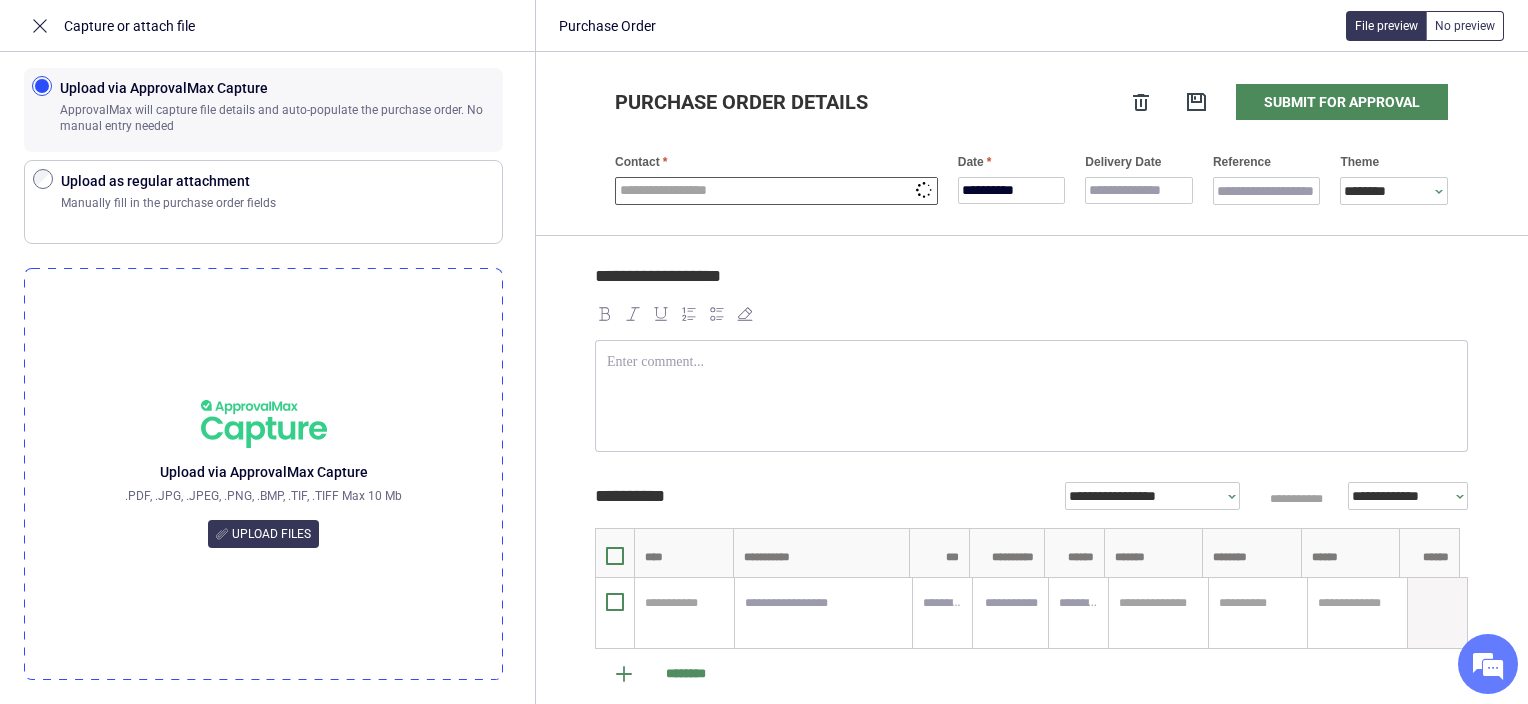 click at bounding box center [776, 191] 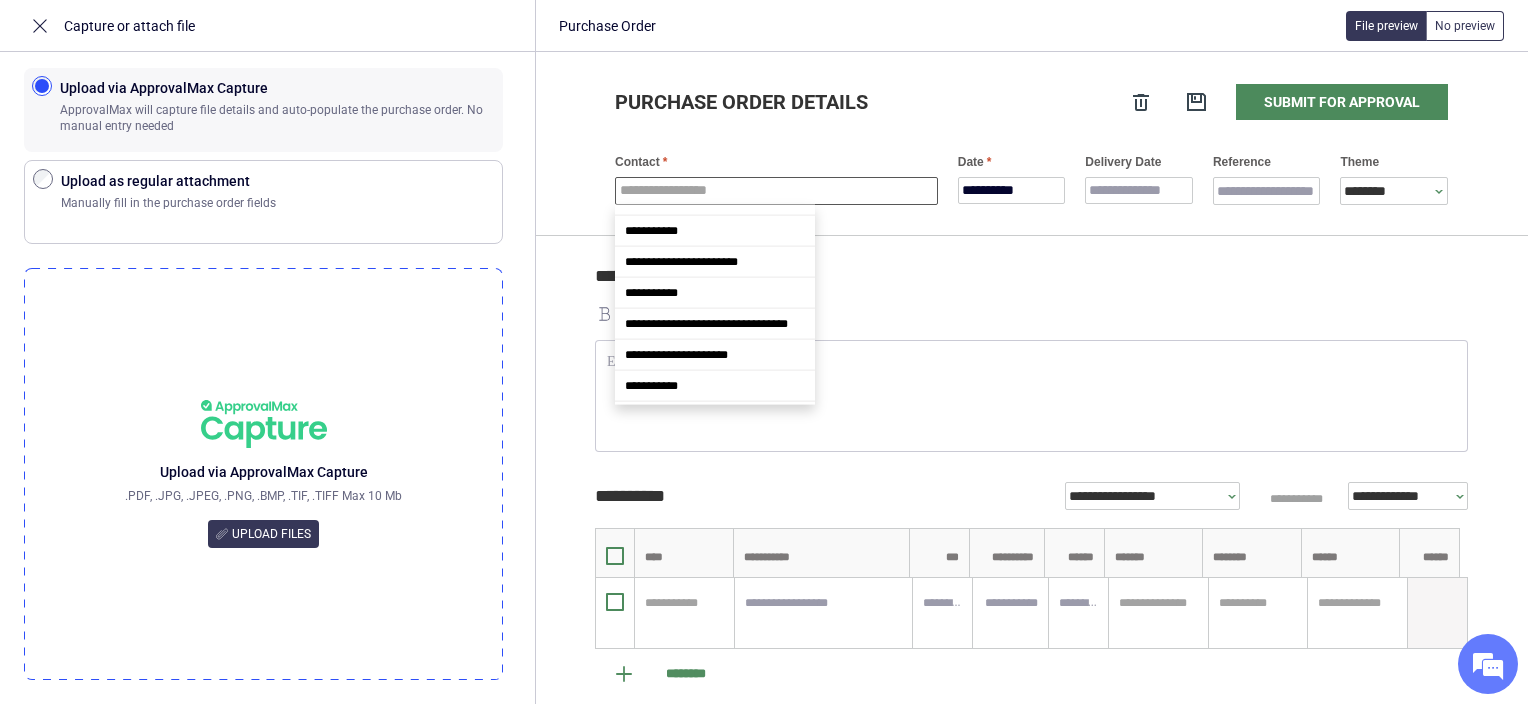 scroll, scrollTop: 1091, scrollLeft: 0, axis: vertical 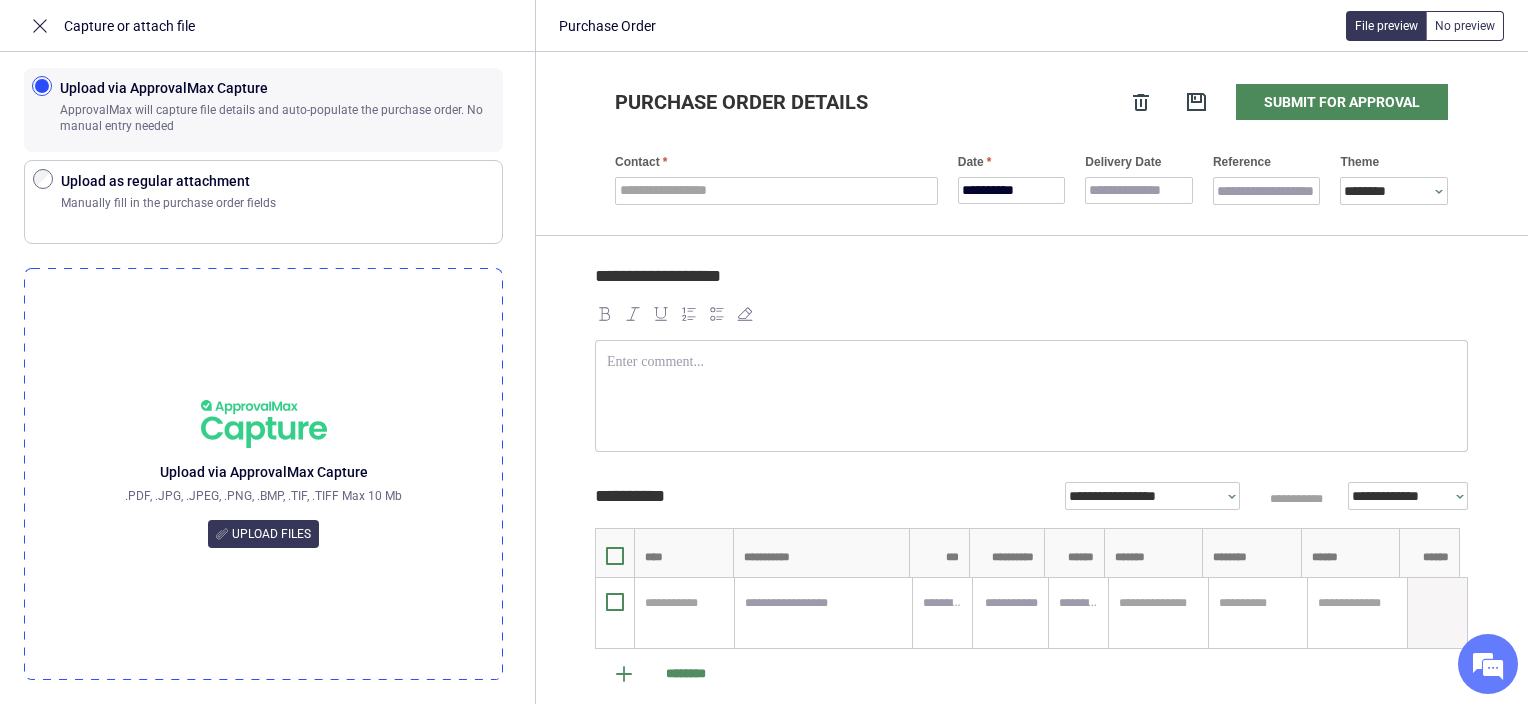 click on "**********" at bounding box center (1031, 144) 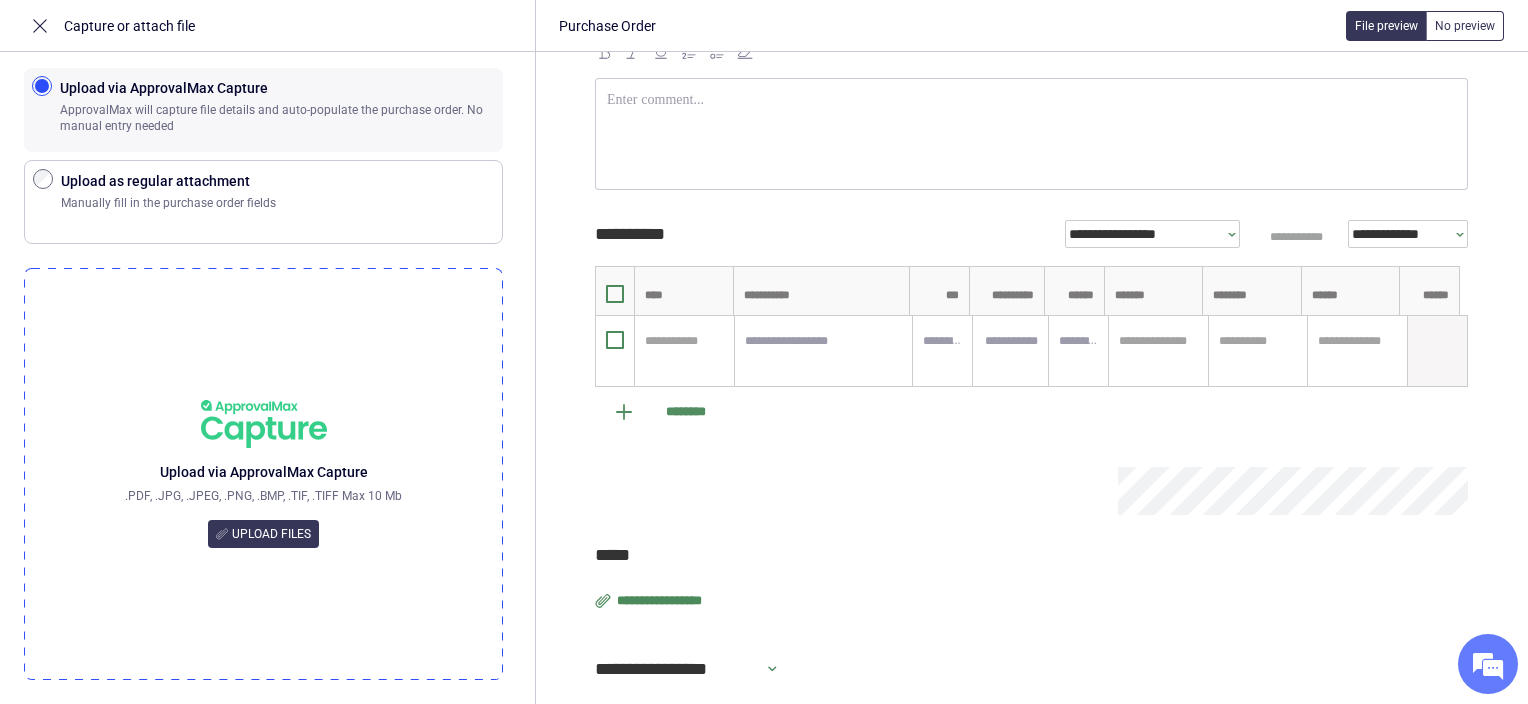 scroll, scrollTop: 266, scrollLeft: 0, axis: vertical 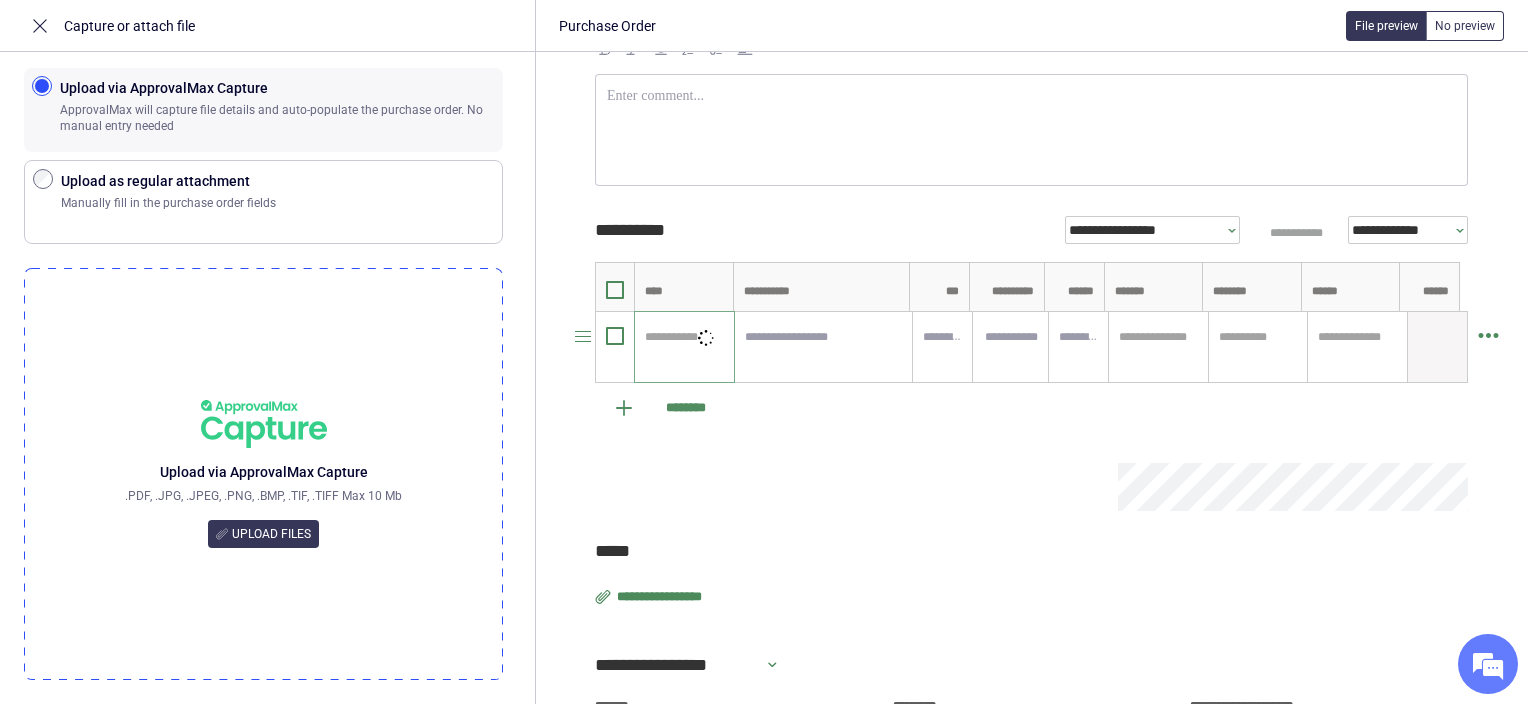 click at bounding box center [681, 337] 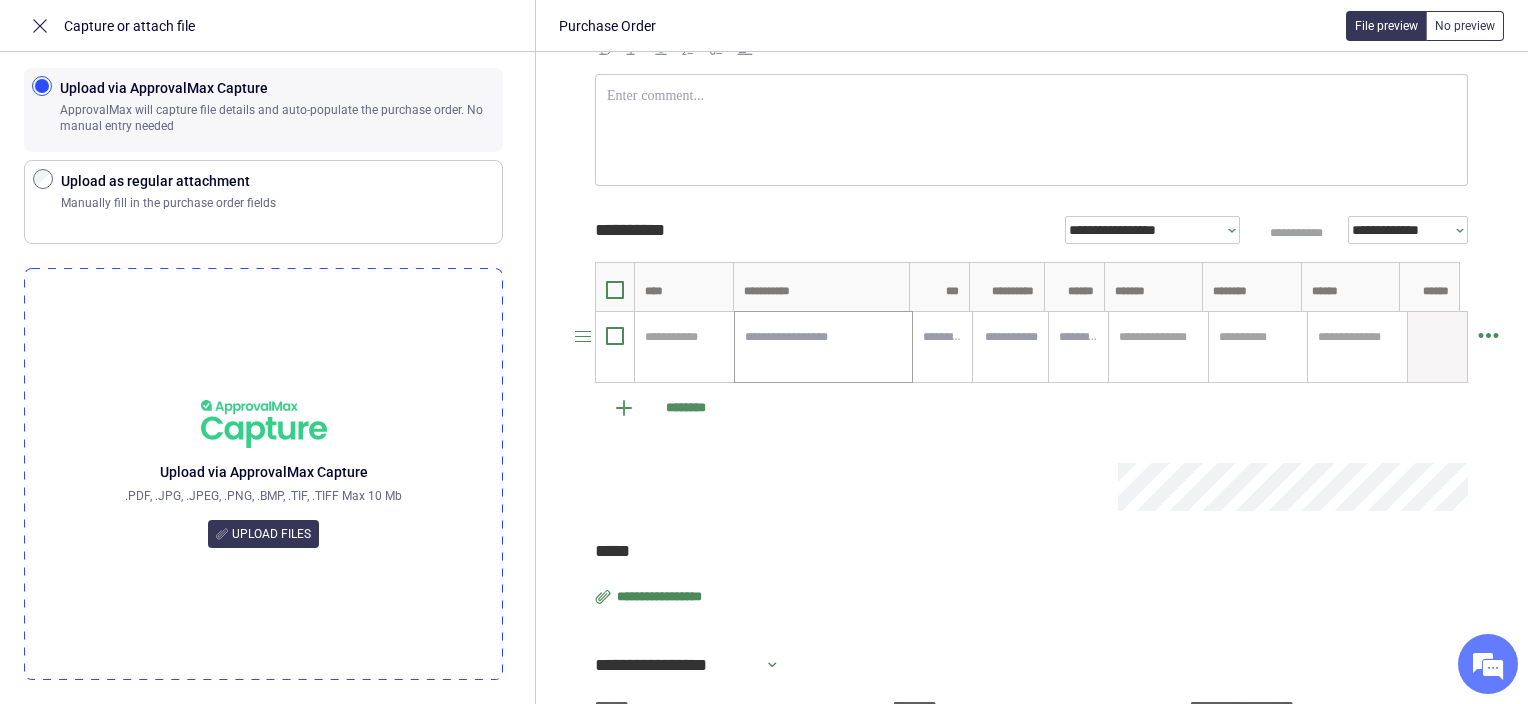 click at bounding box center [823, 347] 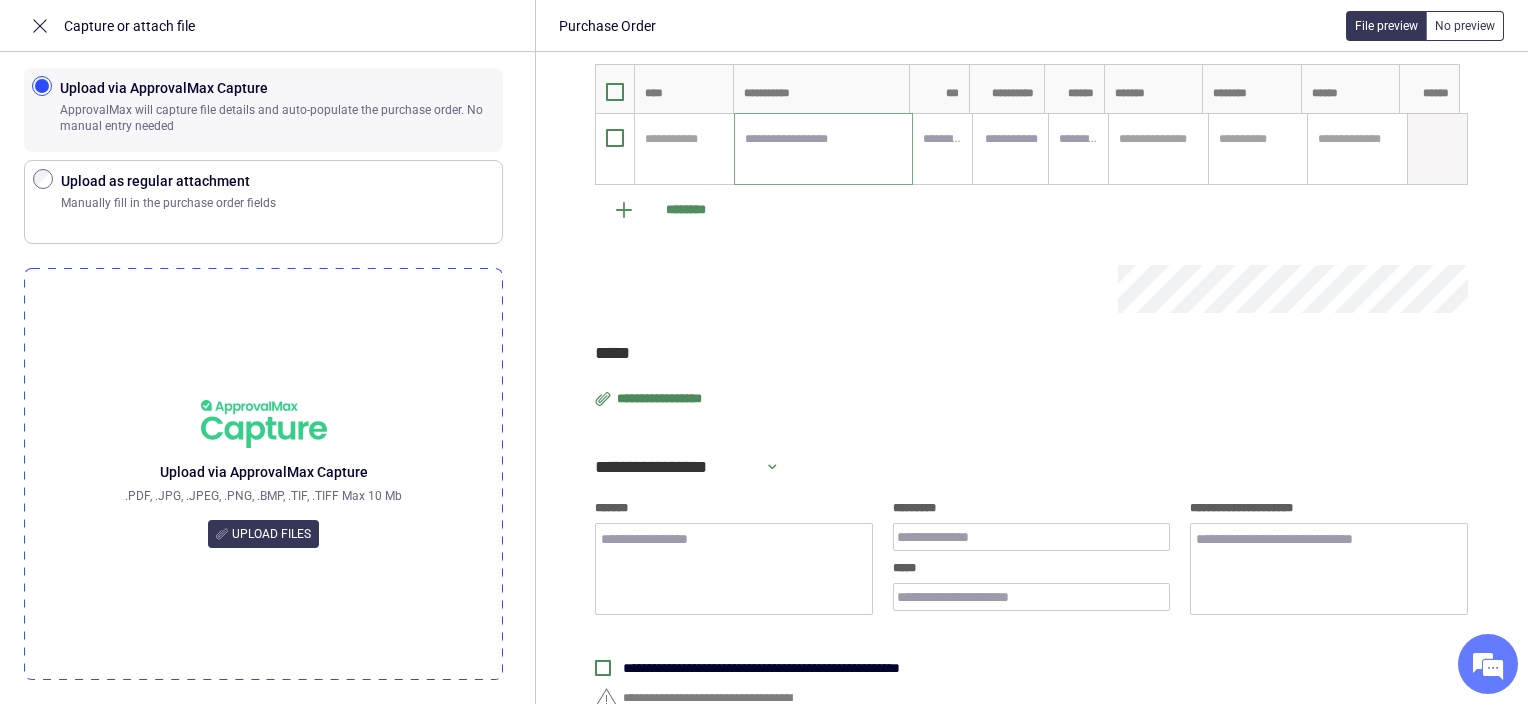 scroll, scrollTop: 506, scrollLeft: 0, axis: vertical 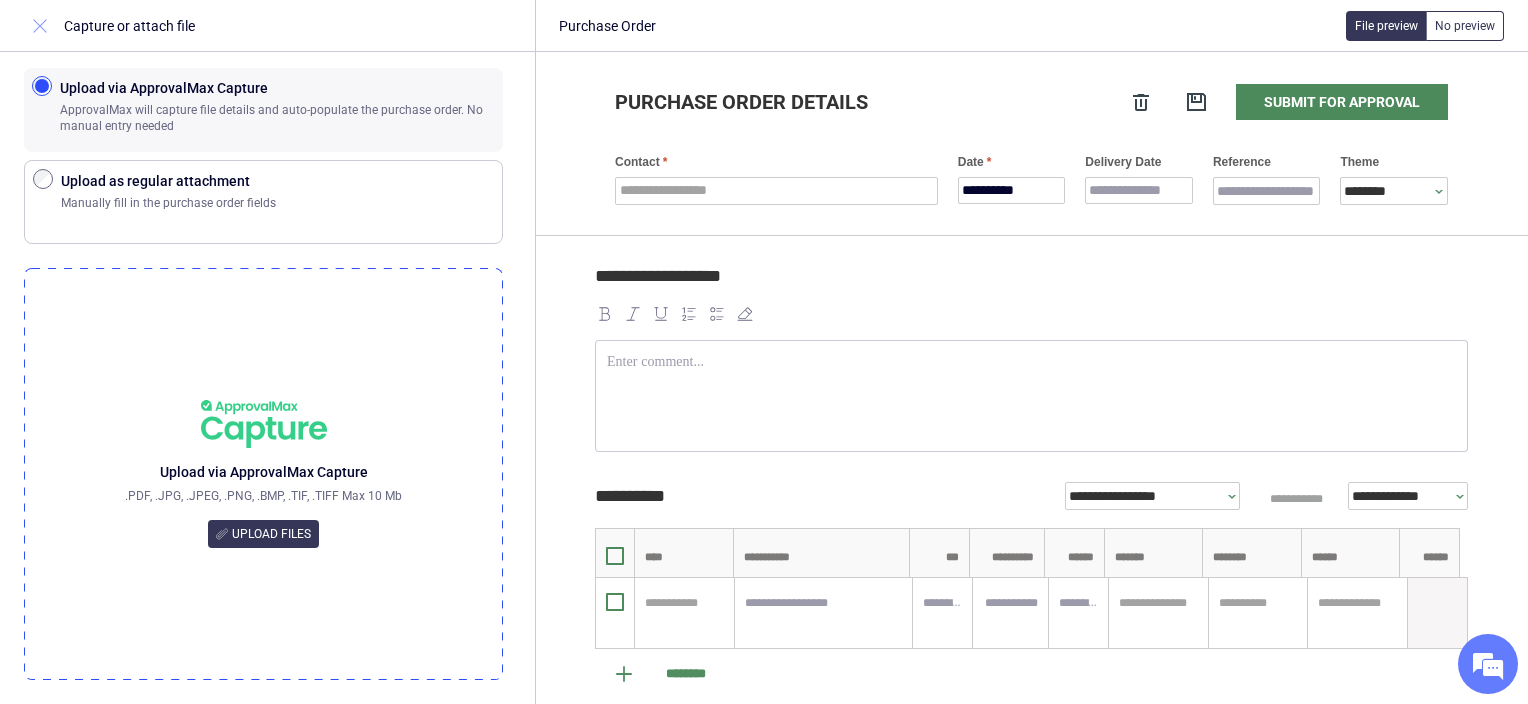 click 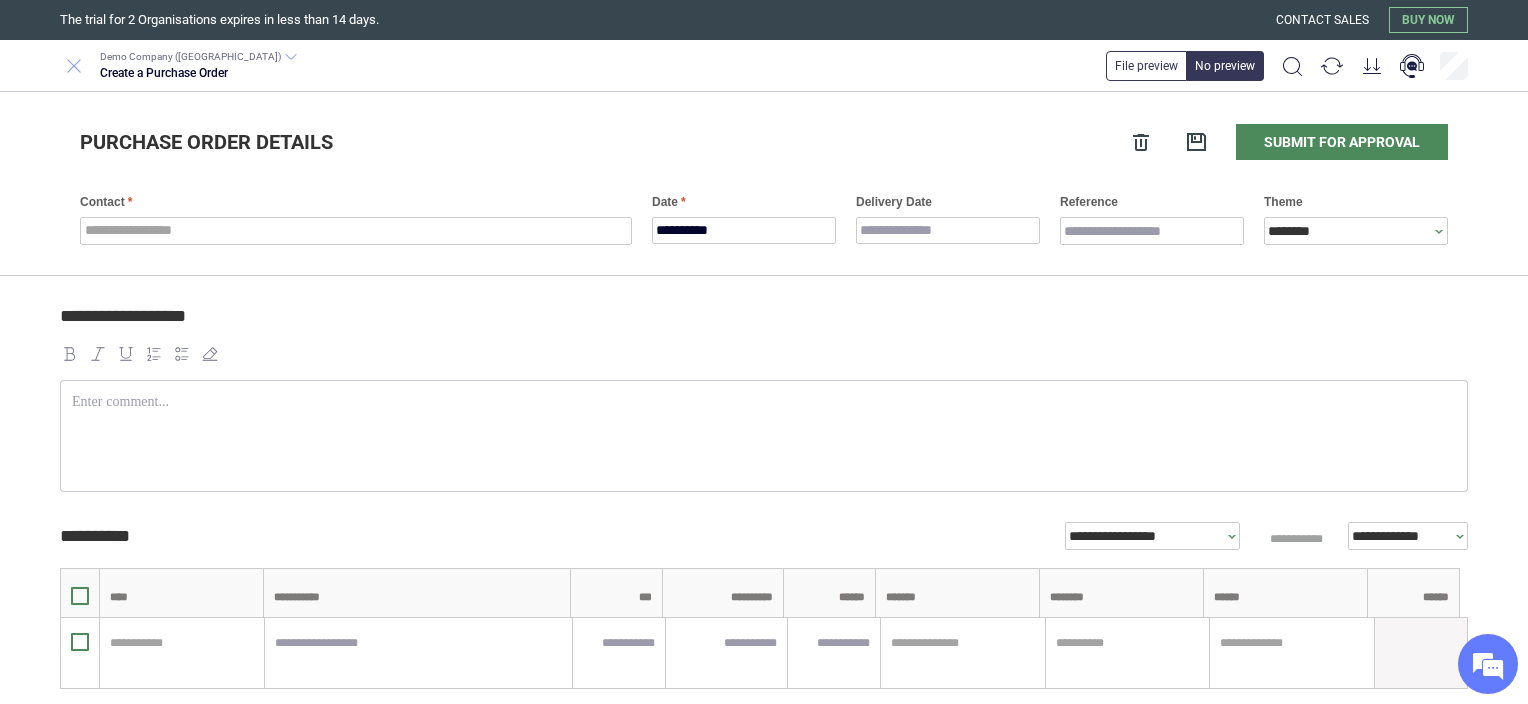 click 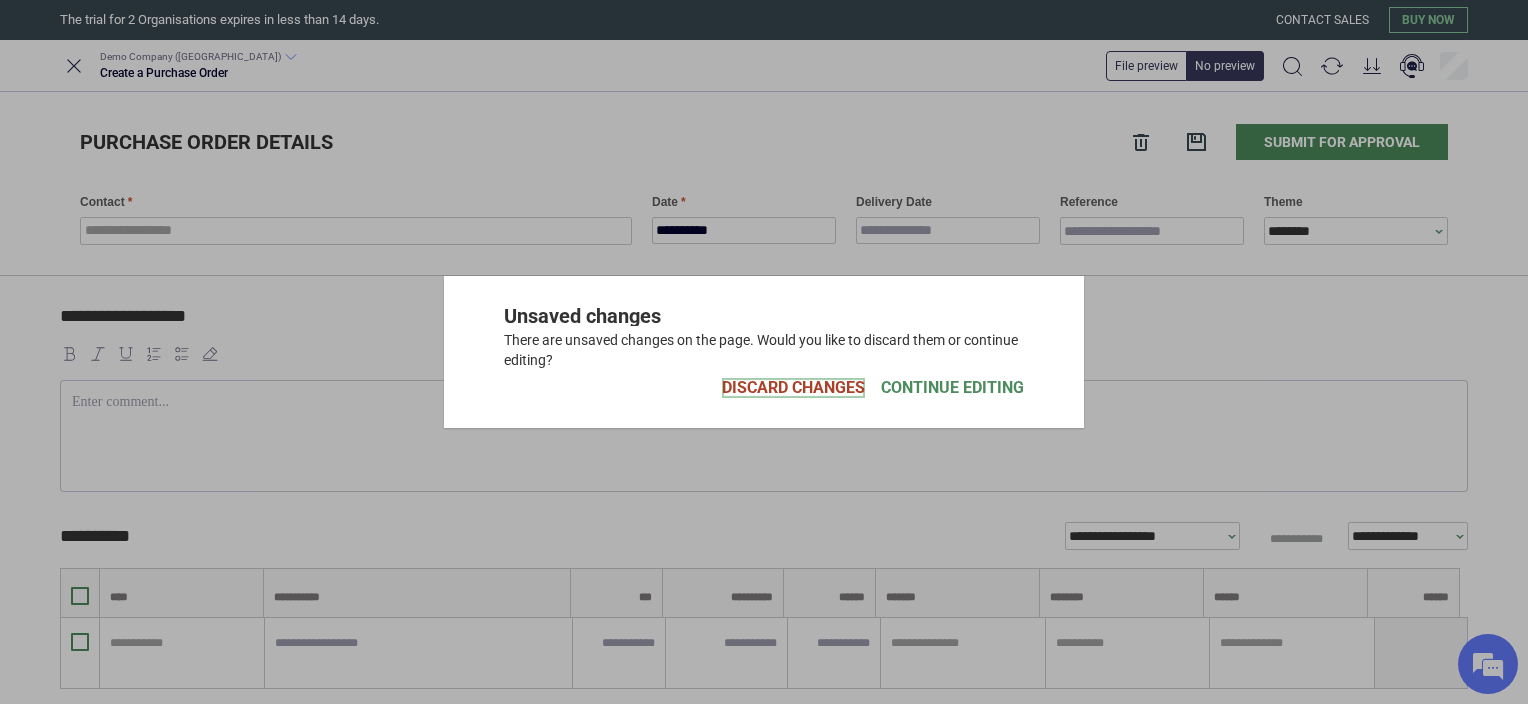 click on "Discard Changes" at bounding box center [793, 388] 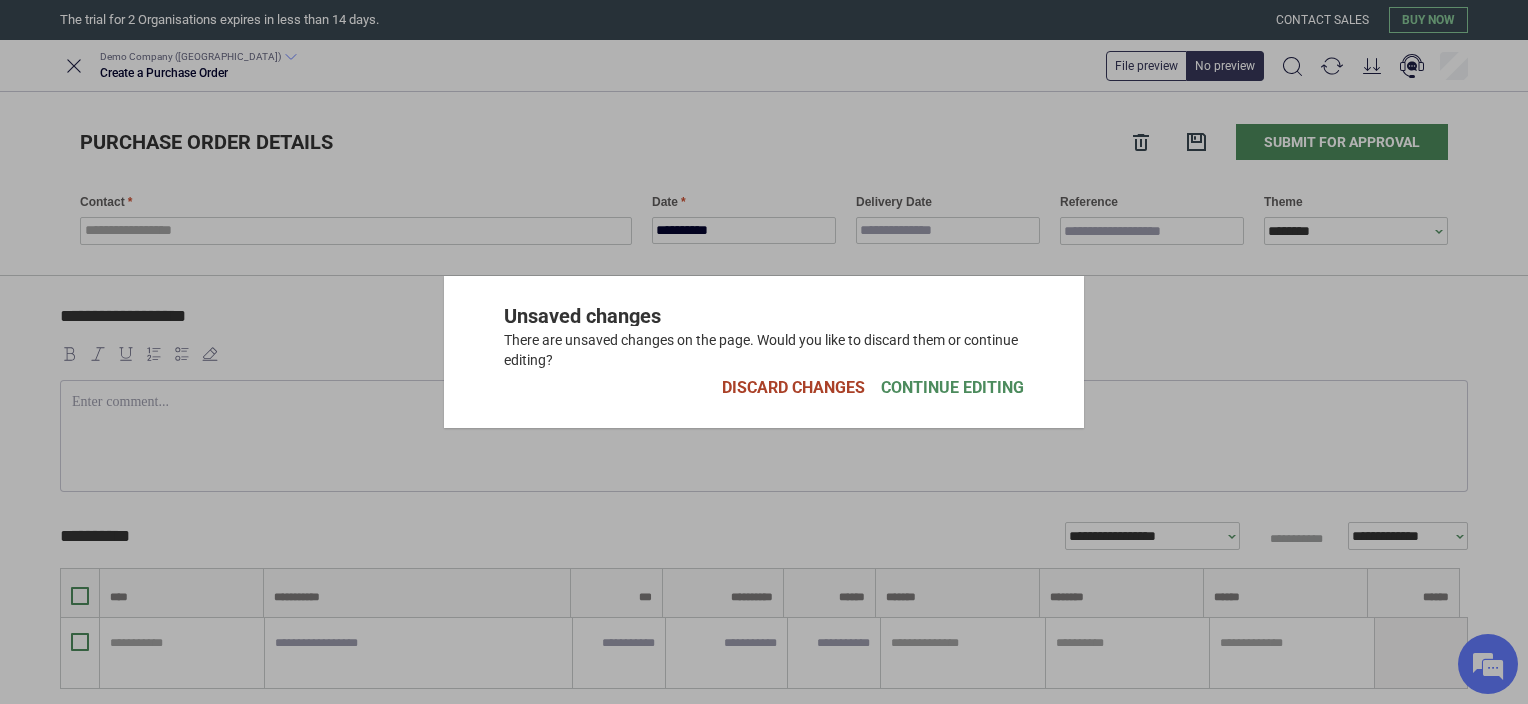 type on "*" 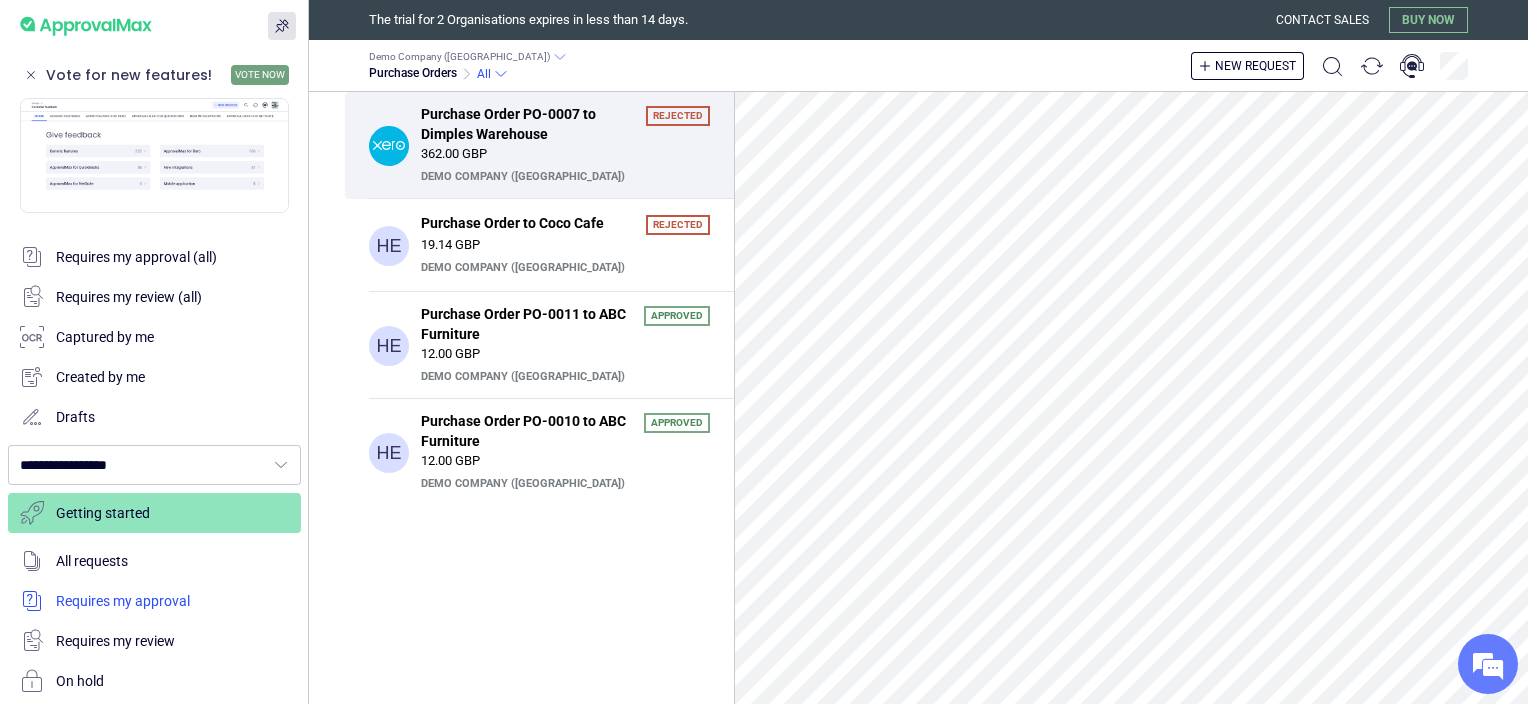click at bounding box center (154, 601) 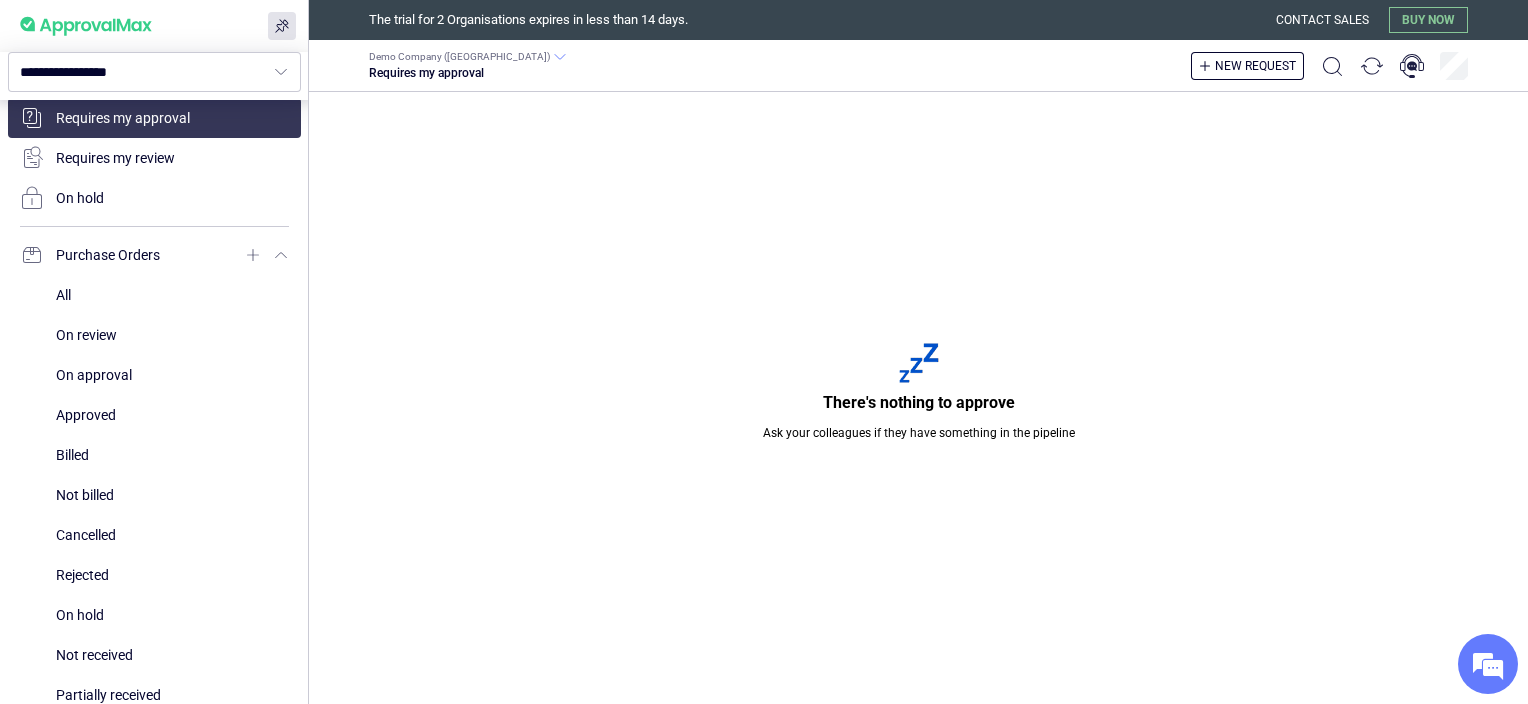 scroll, scrollTop: 492, scrollLeft: 0, axis: vertical 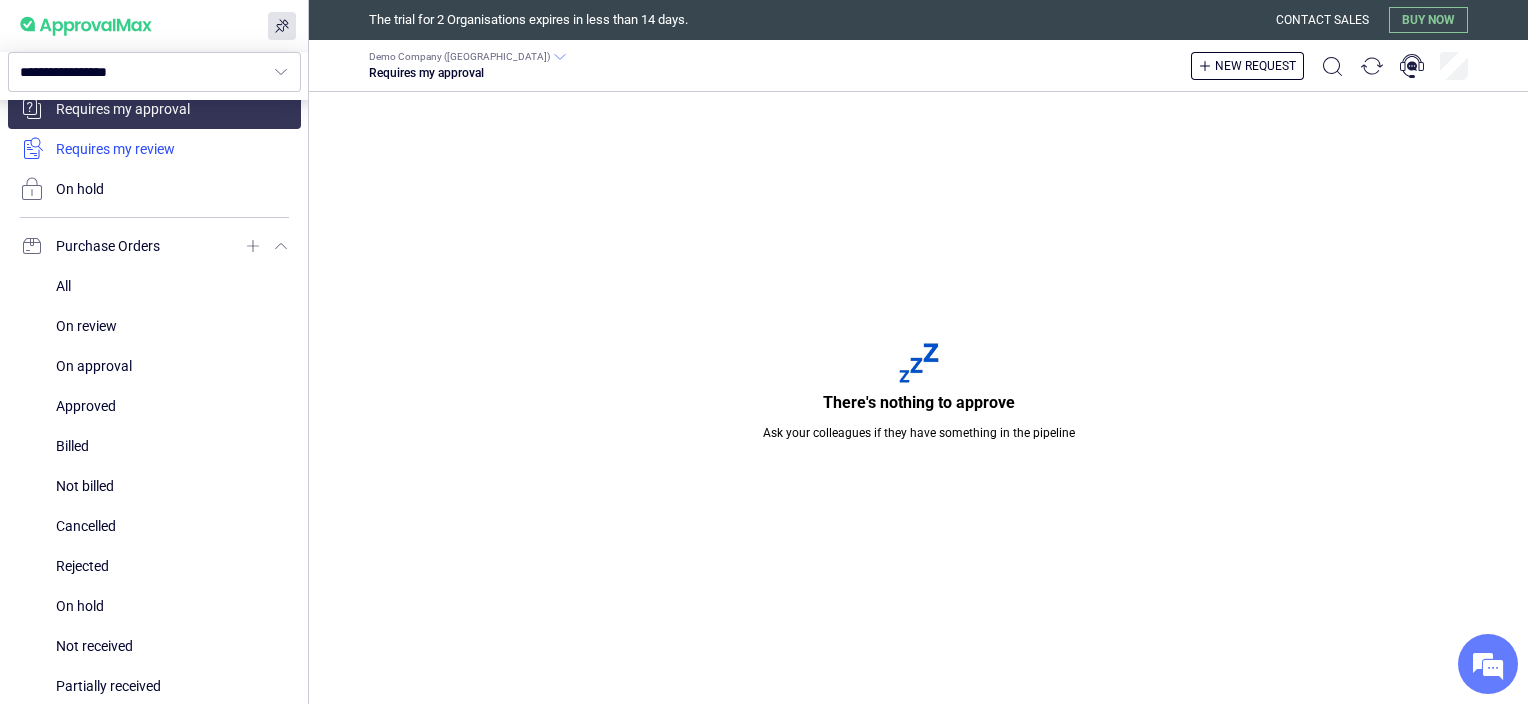 click at bounding box center [154, 149] 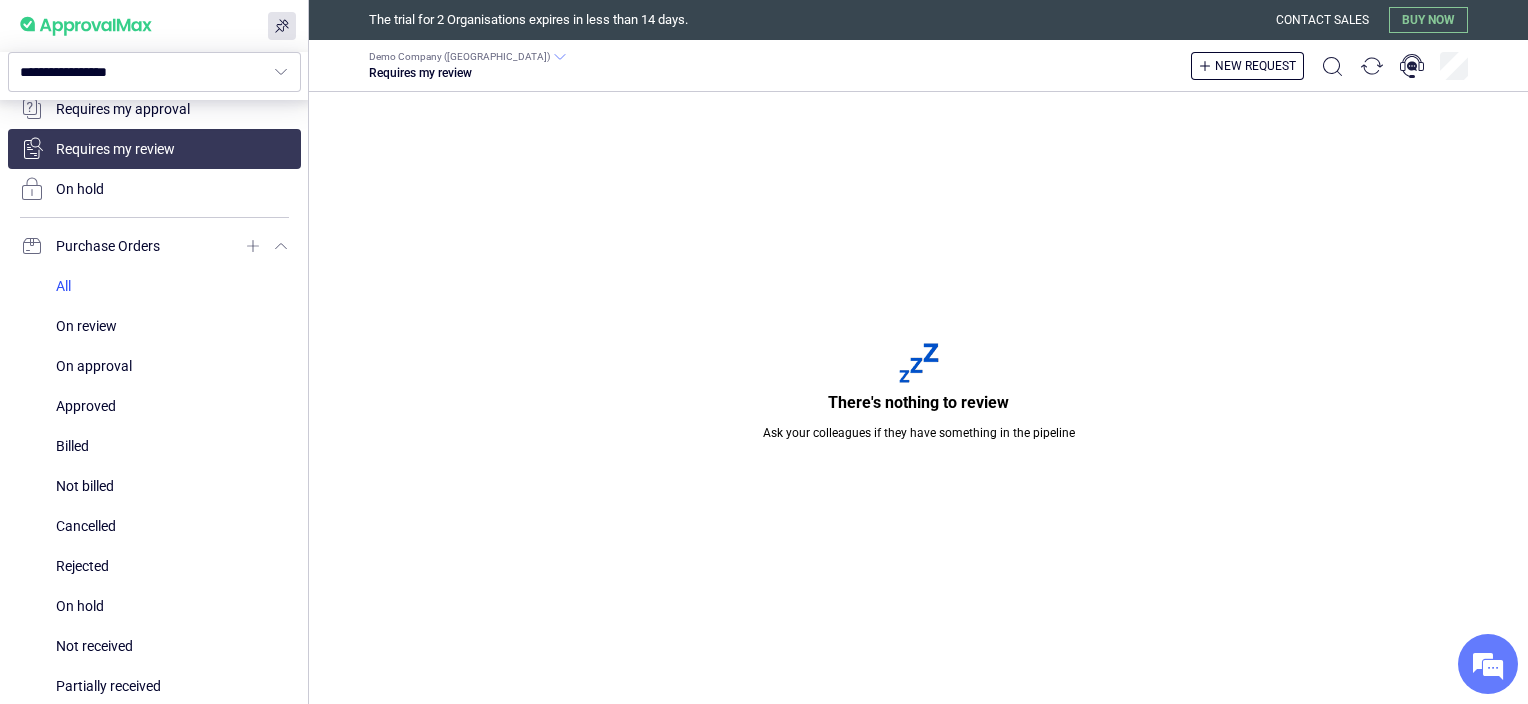 click at bounding box center (172, 286) 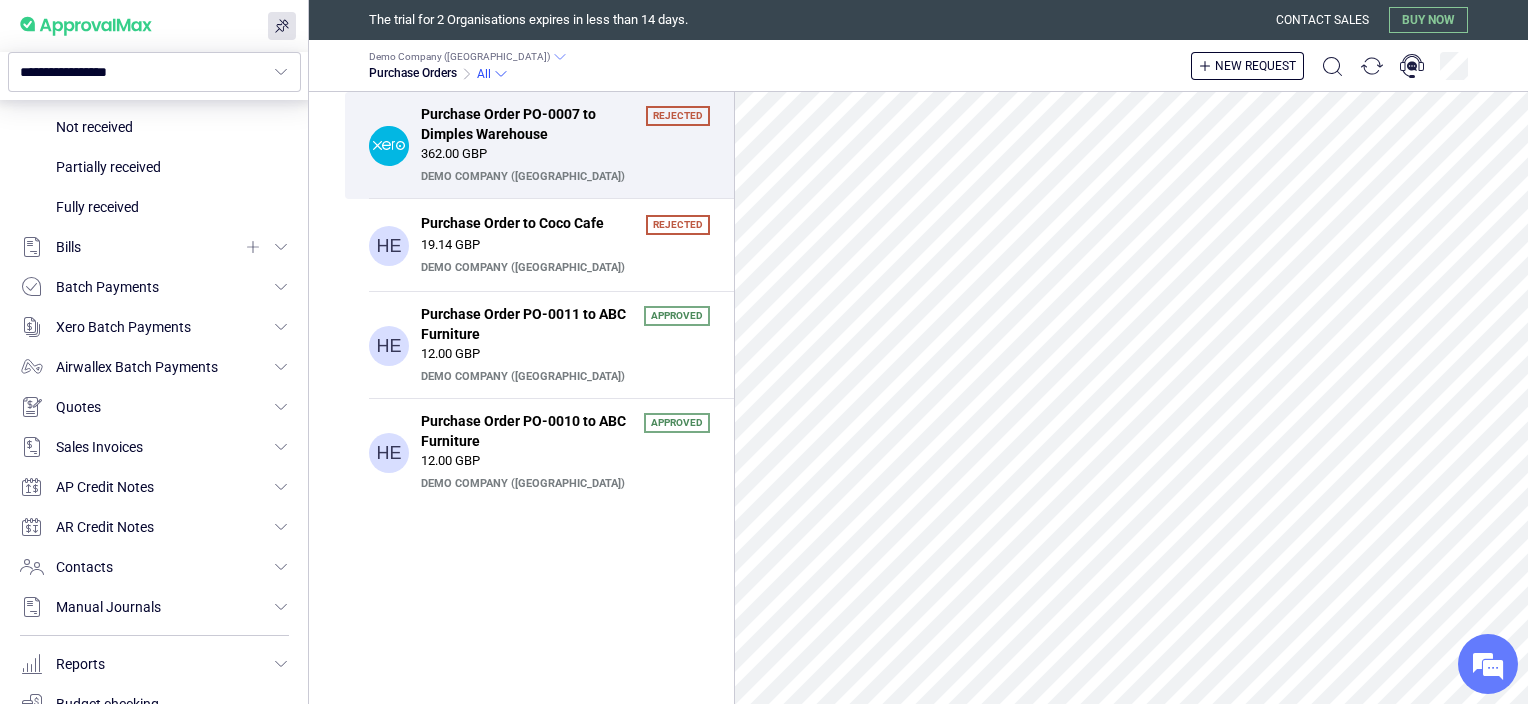 scroll, scrollTop: 1039, scrollLeft: 0, axis: vertical 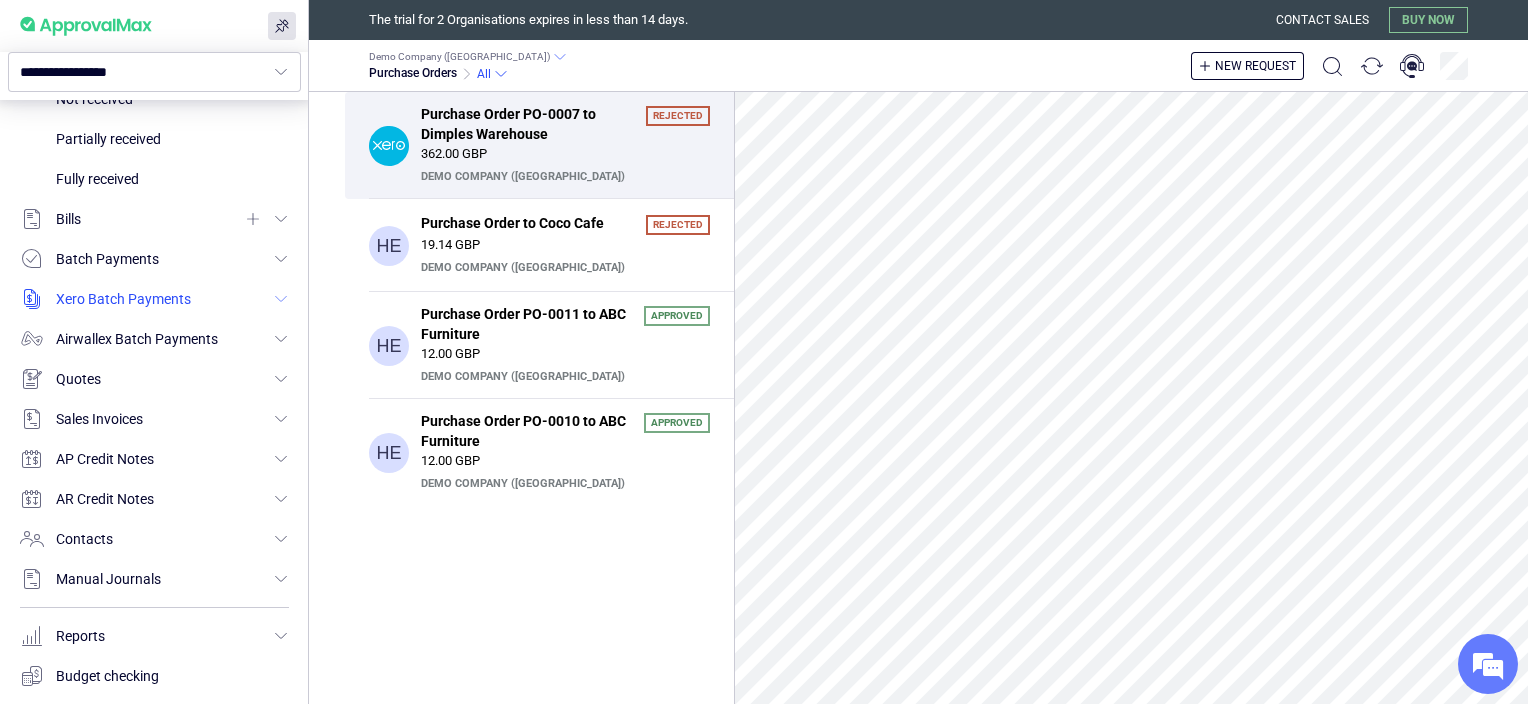 click at bounding box center (154, 299) 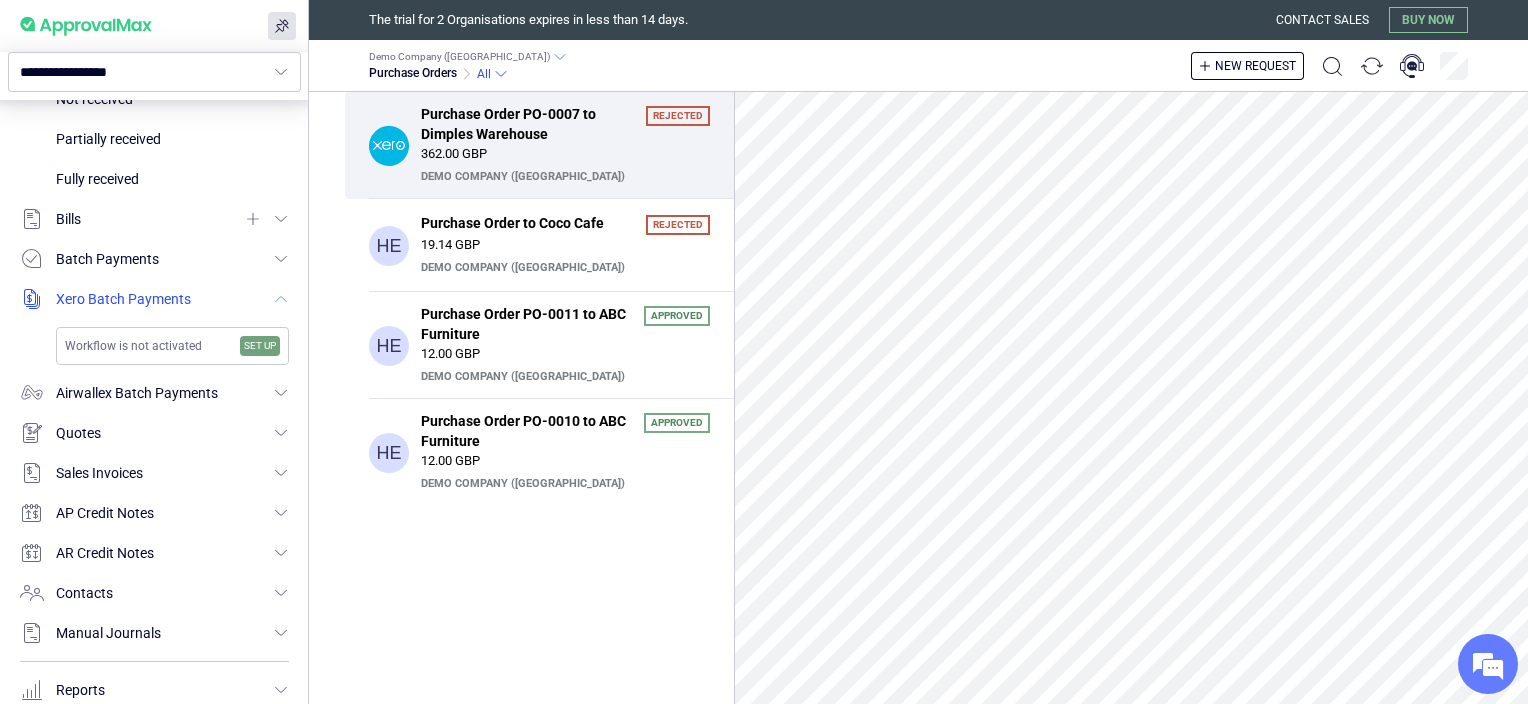 click at bounding box center (154, 299) 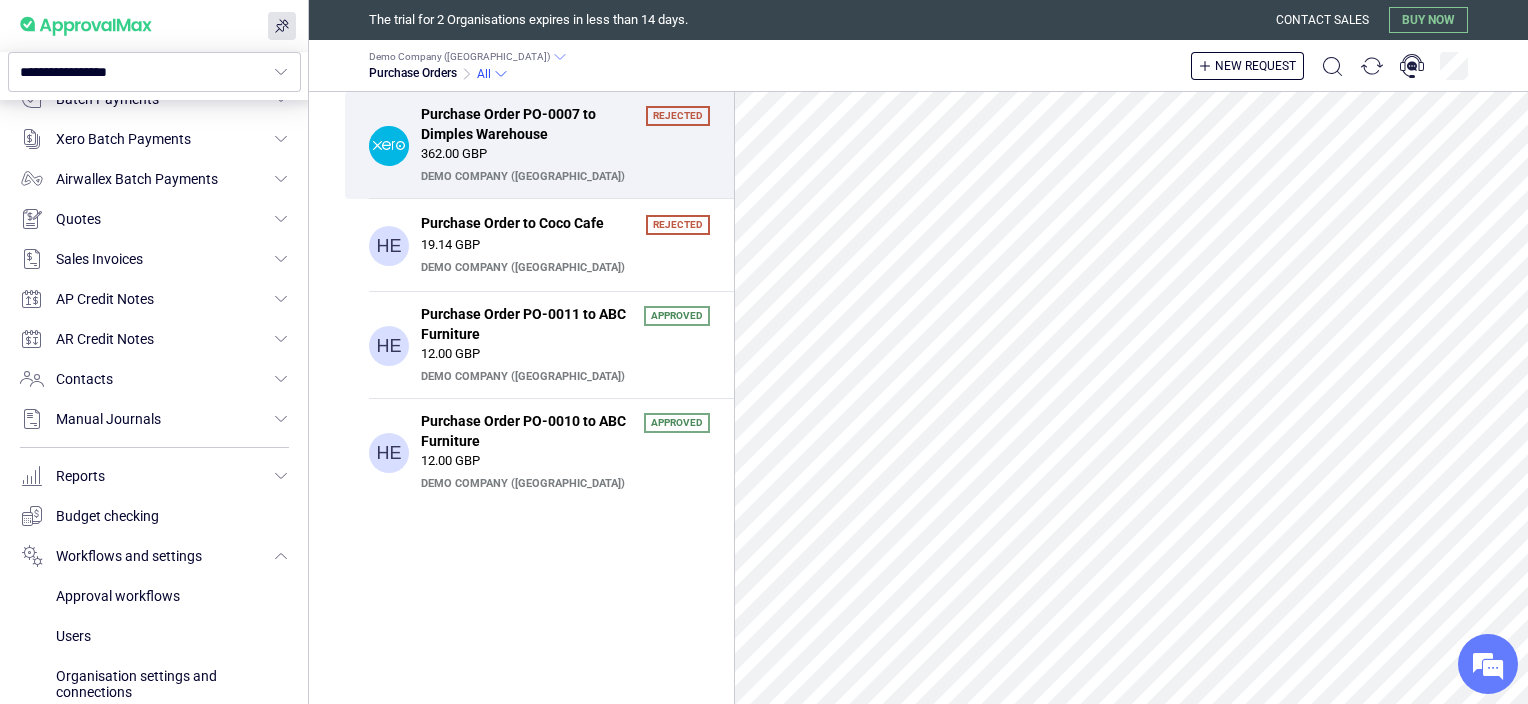 scroll, scrollTop: 1203, scrollLeft: 0, axis: vertical 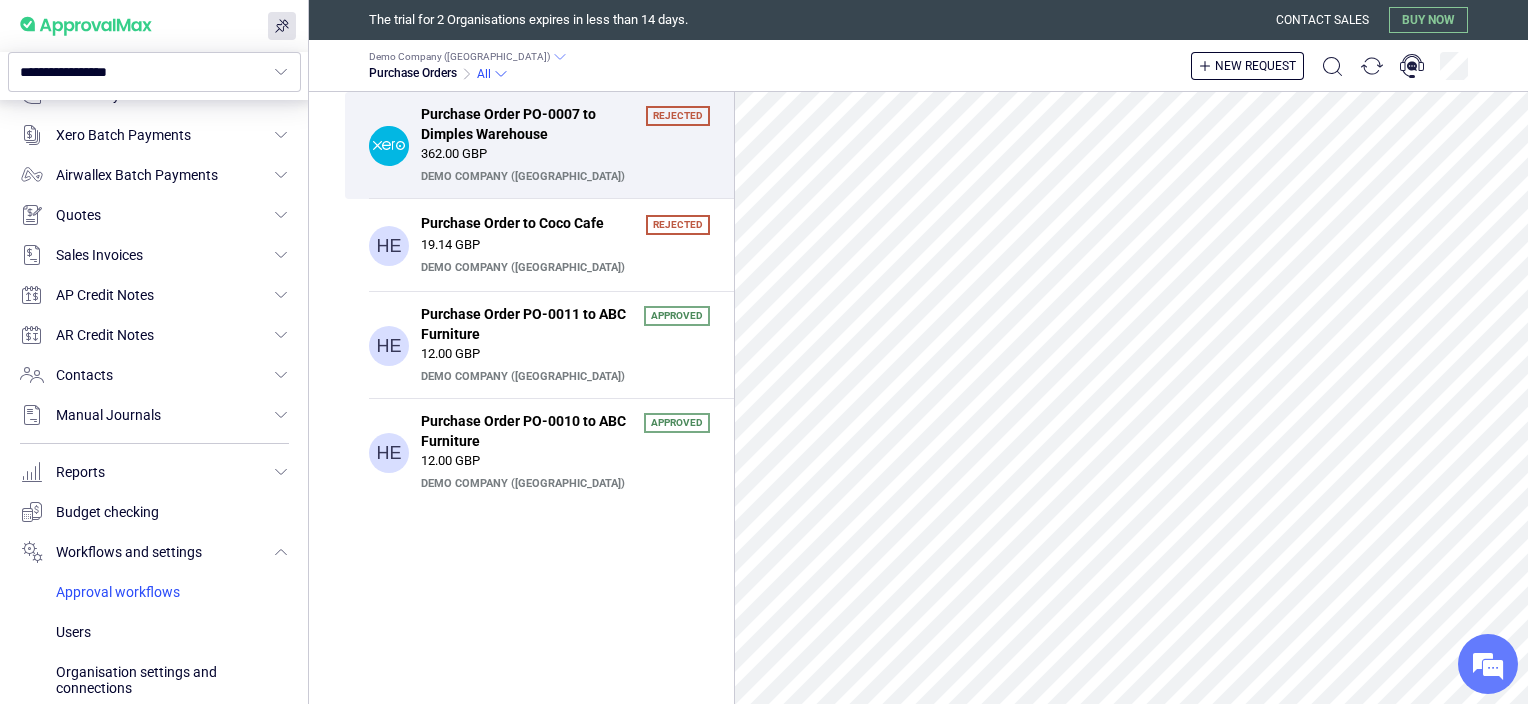 click at bounding box center (172, 592) 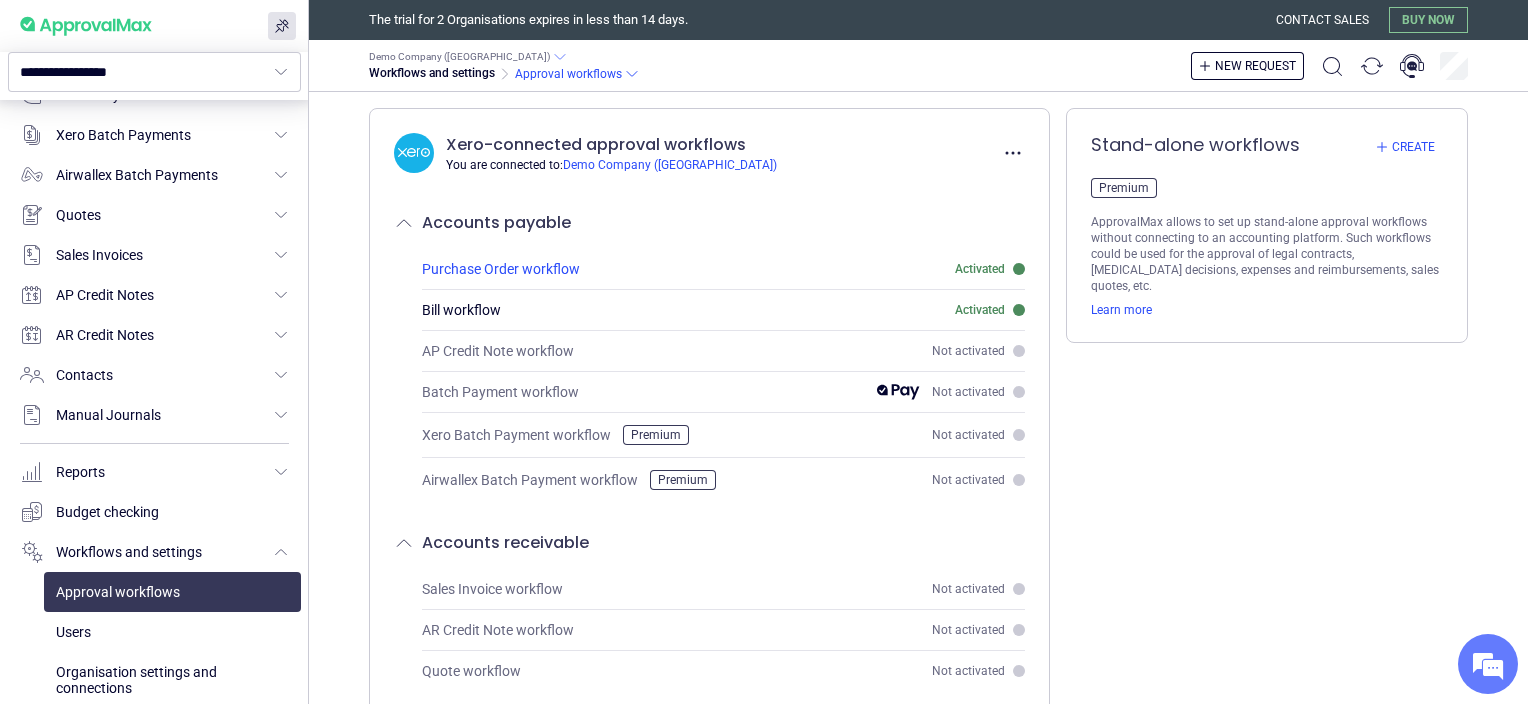click on "Purchase Order workflow" at bounding box center [501, 269] 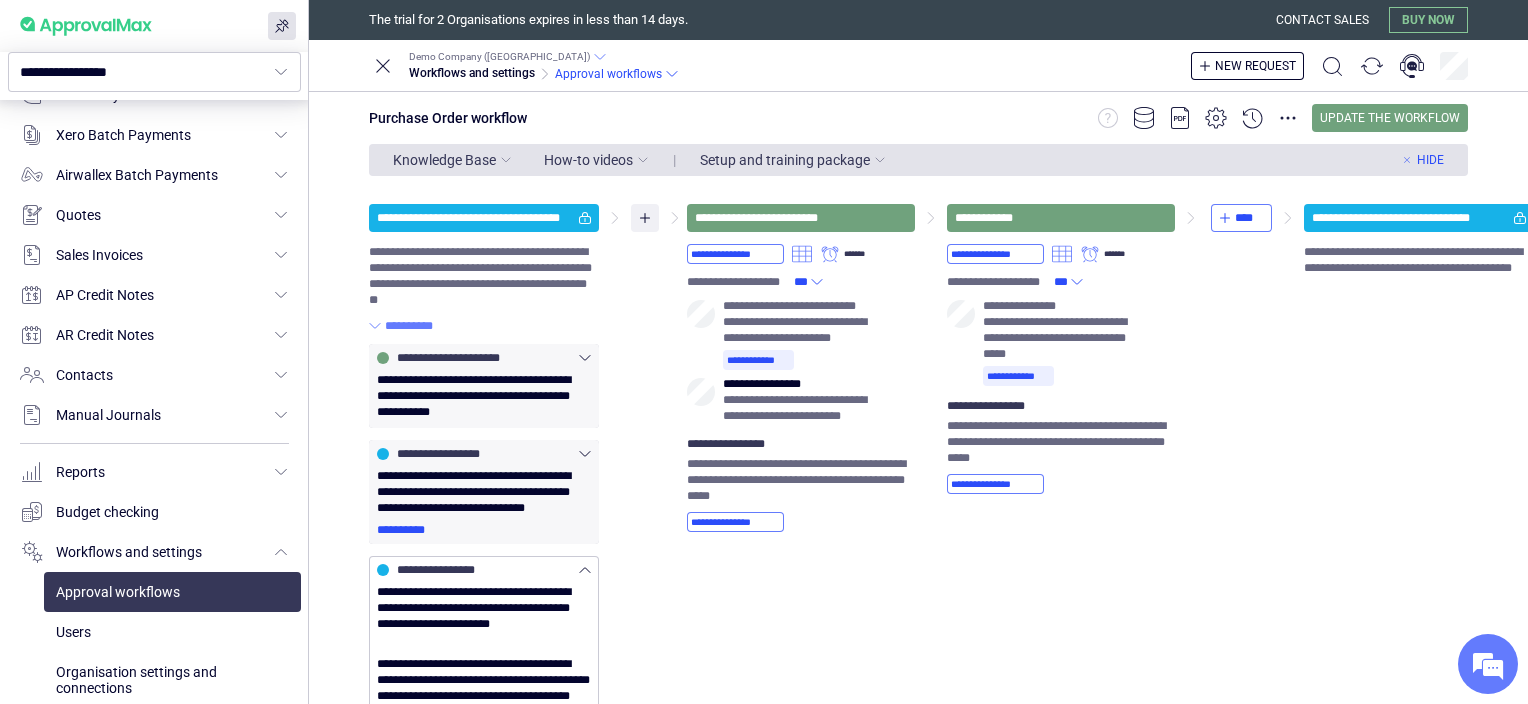 click 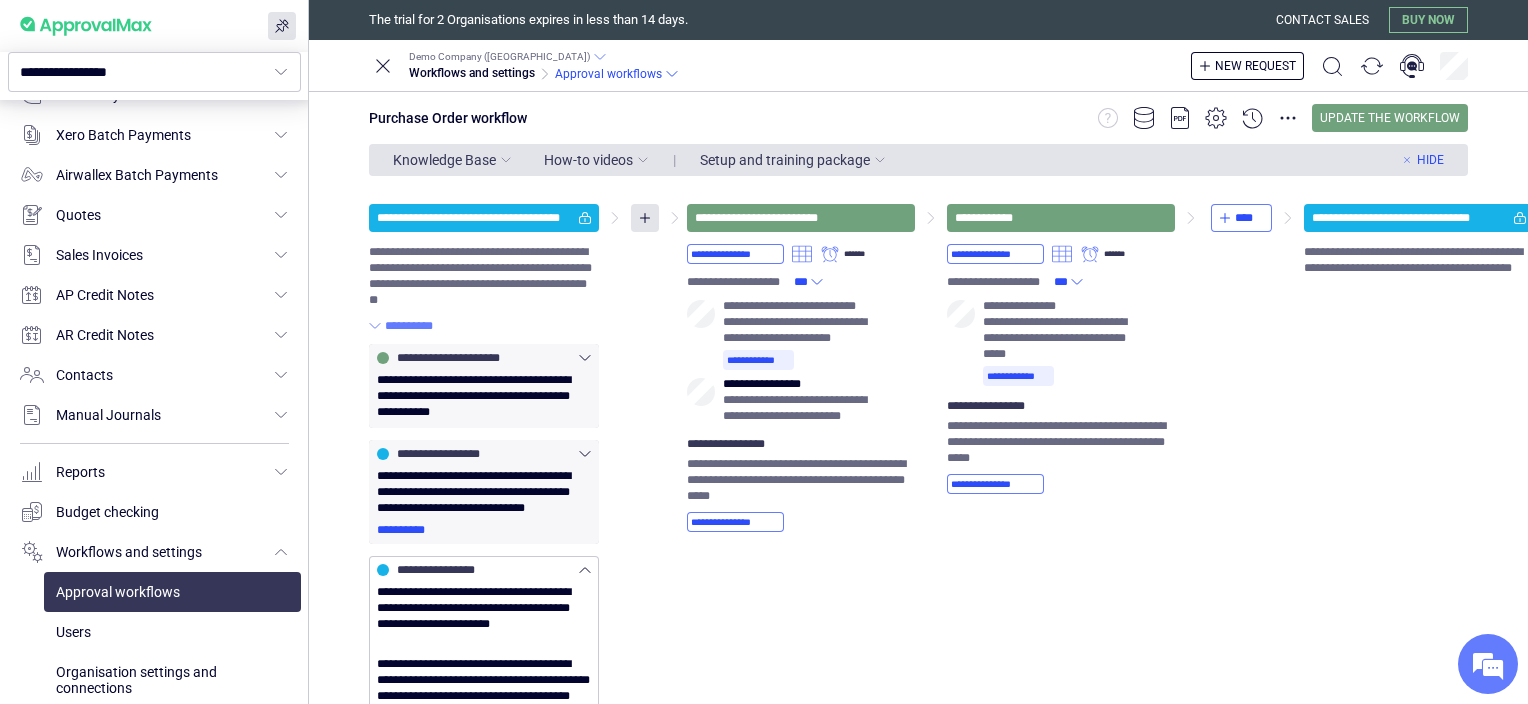 click on "**********" at bounding box center [951, 577] 